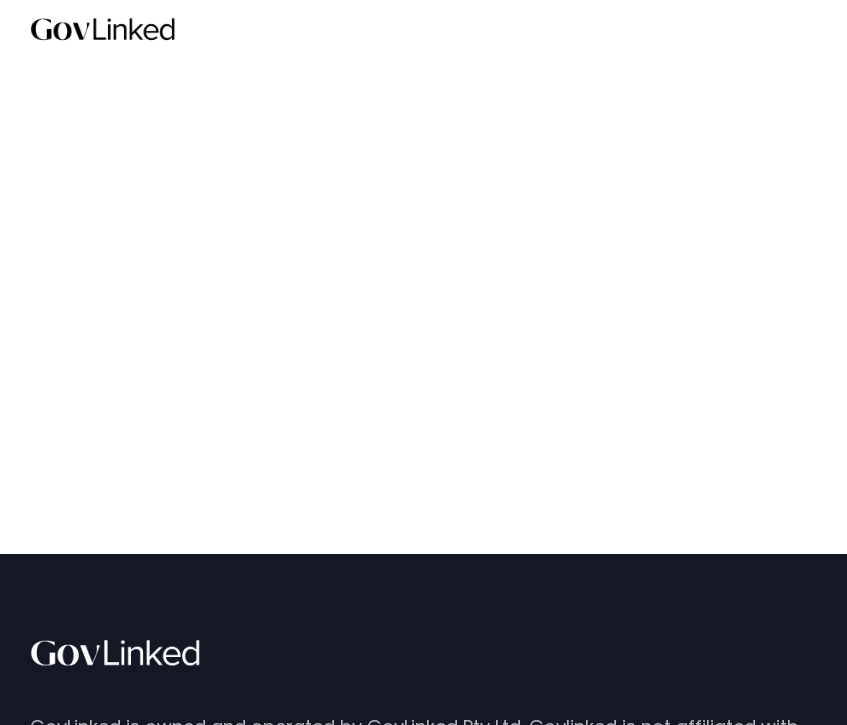 scroll, scrollTop: 0, scrollLeft: 0, axis: both 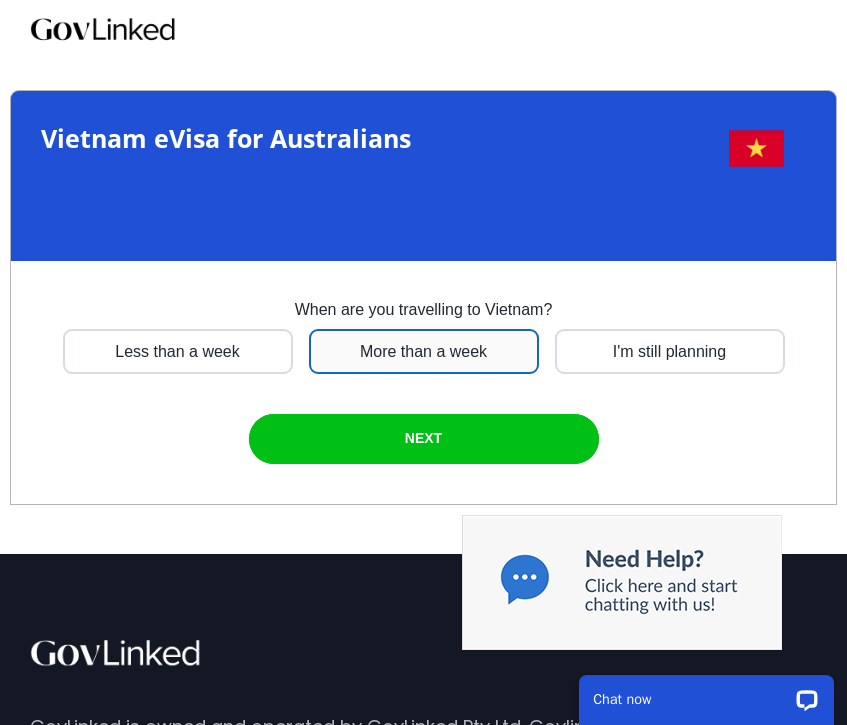 click at bounding box center [178, 351] 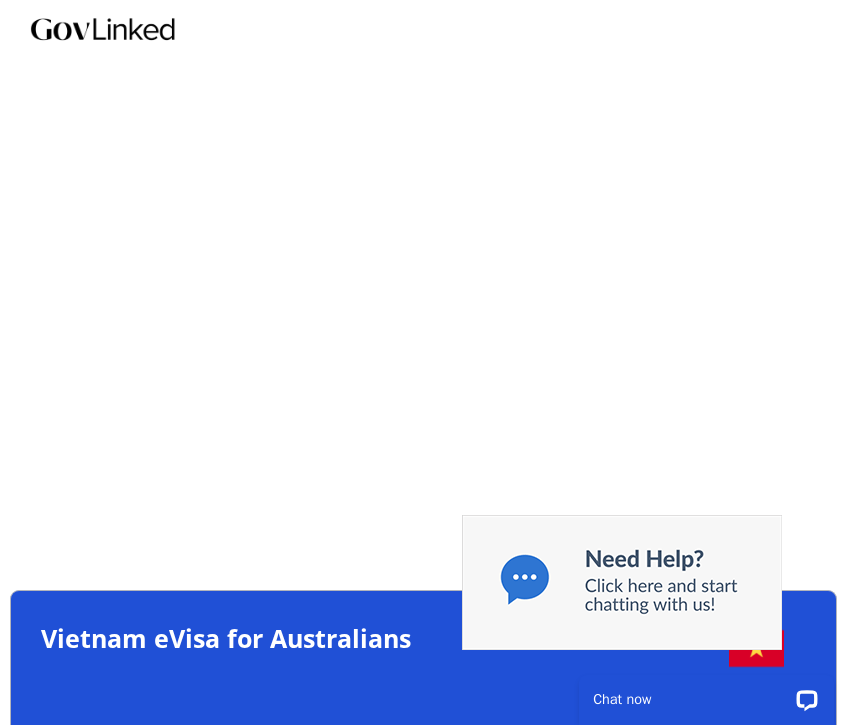 scroll, scrollTop: 60, scrollLeft: 0, axis: vertical 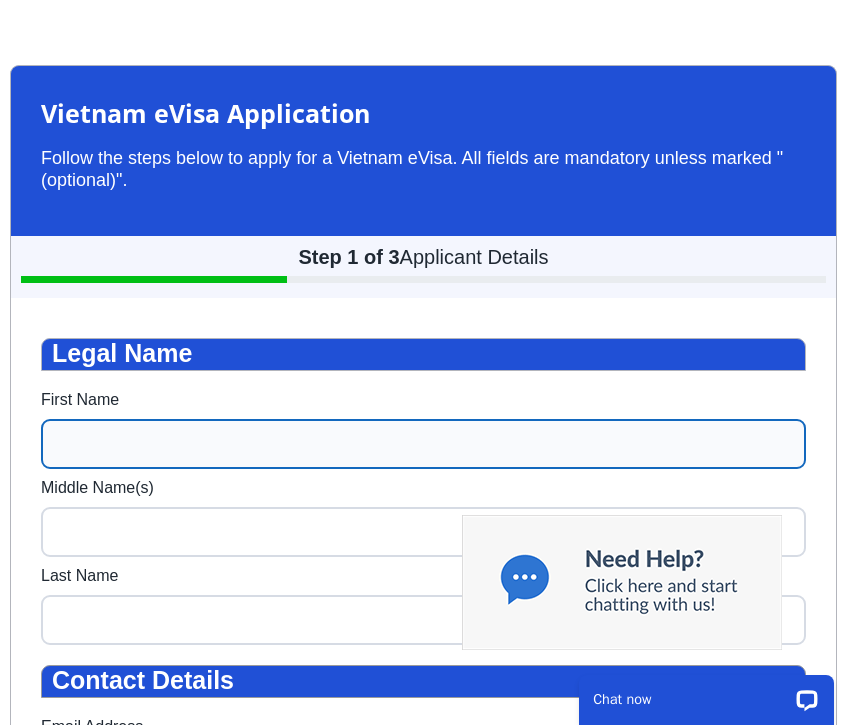 click on "First Name" at bounding box center [423, 444] 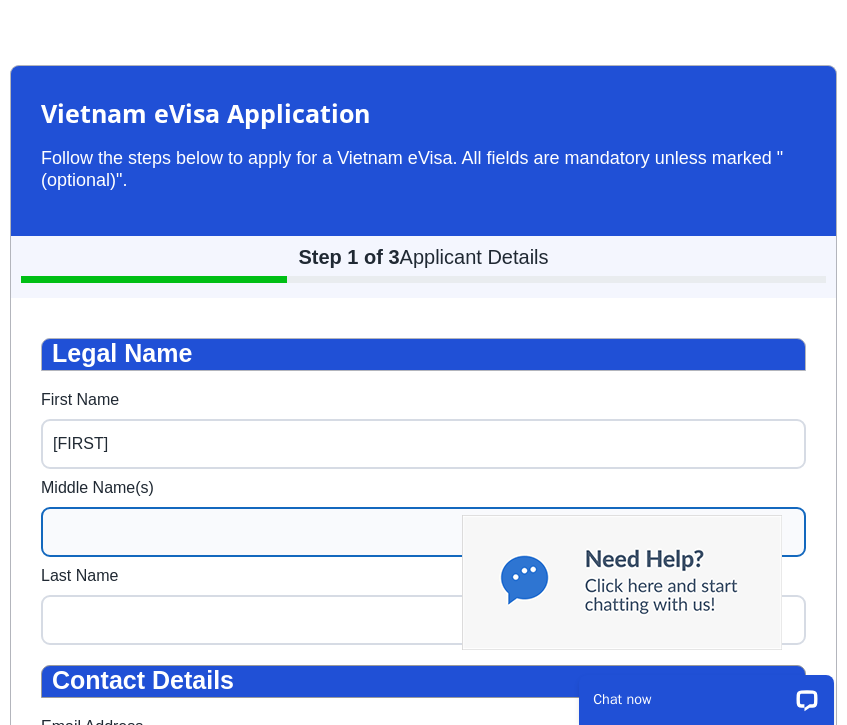 type on "[FIRST]" 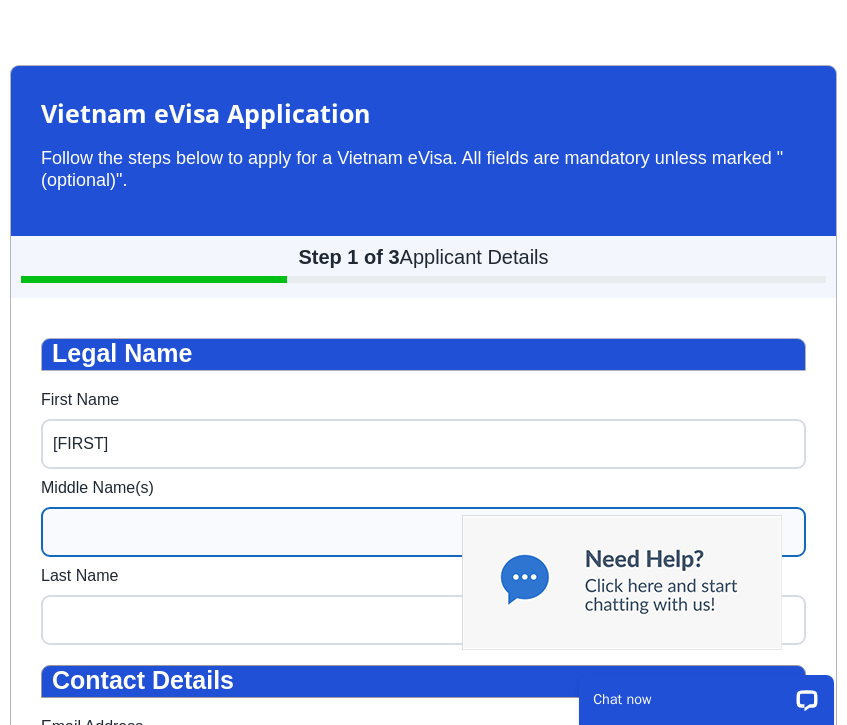 click on "Middle Name(s)" at bounding box center [423, 532] 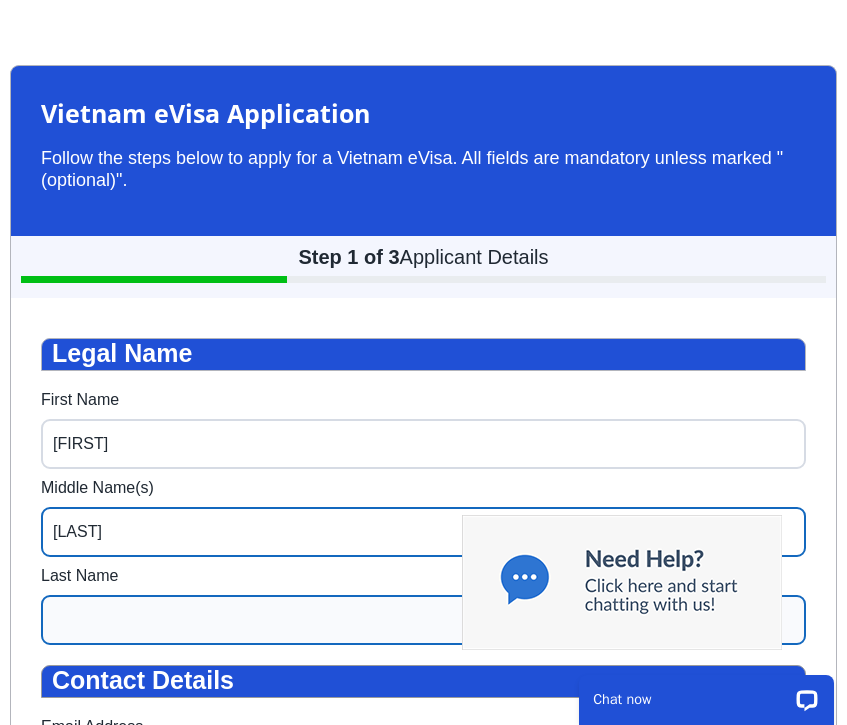 type on "[LAST]" 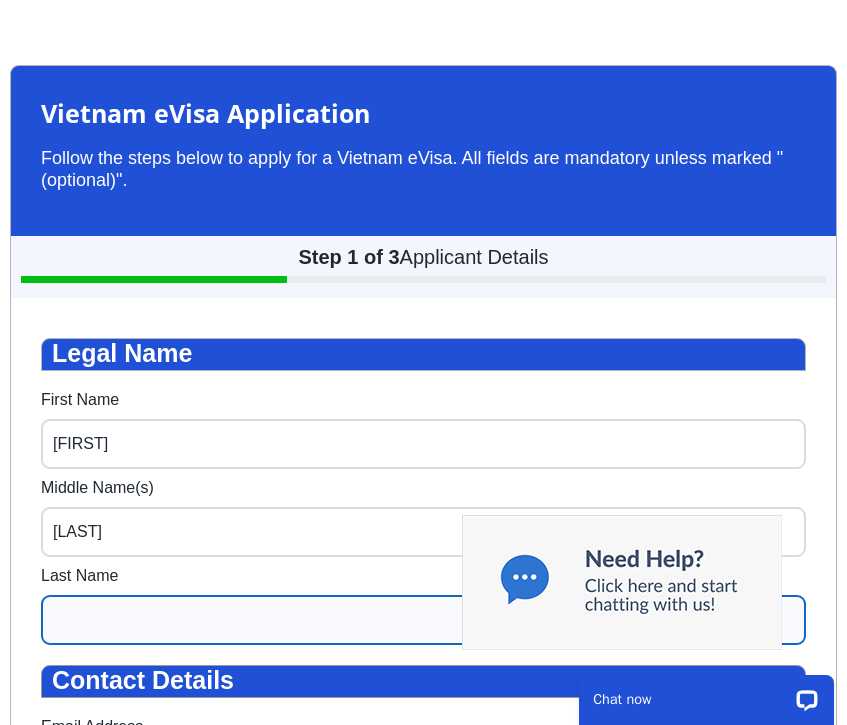 click on "Last Name" at bounding box center (423, 620) 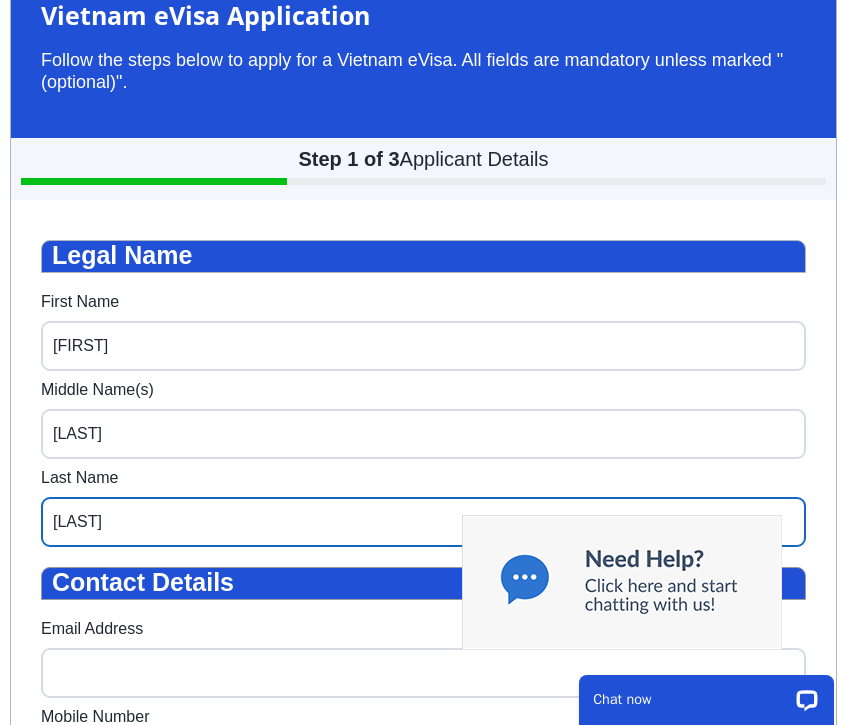 scroll, scrollTop: 360, scrollLeft: 0, axis: vertical 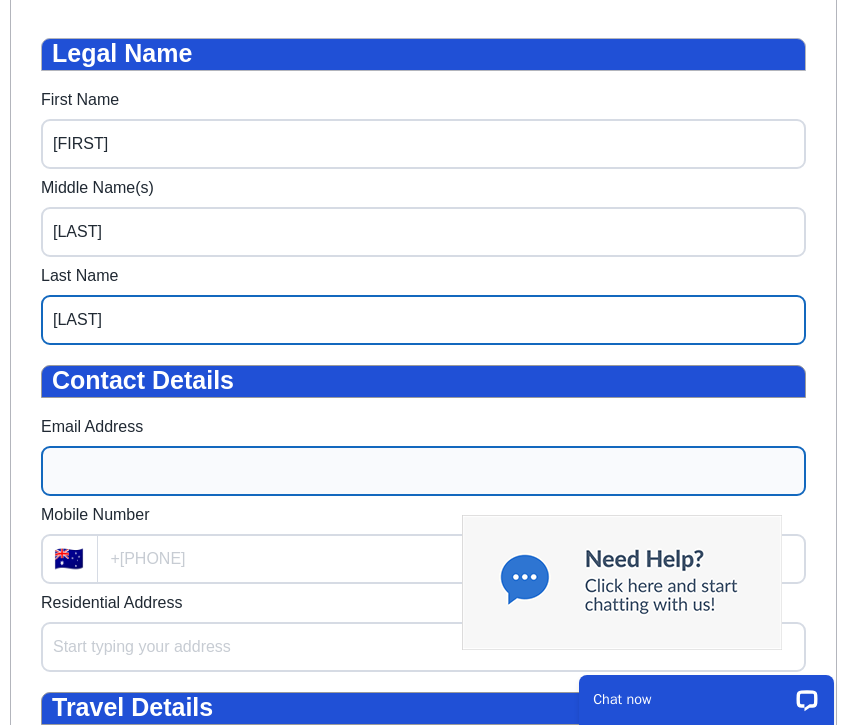 type on "[LAST]" 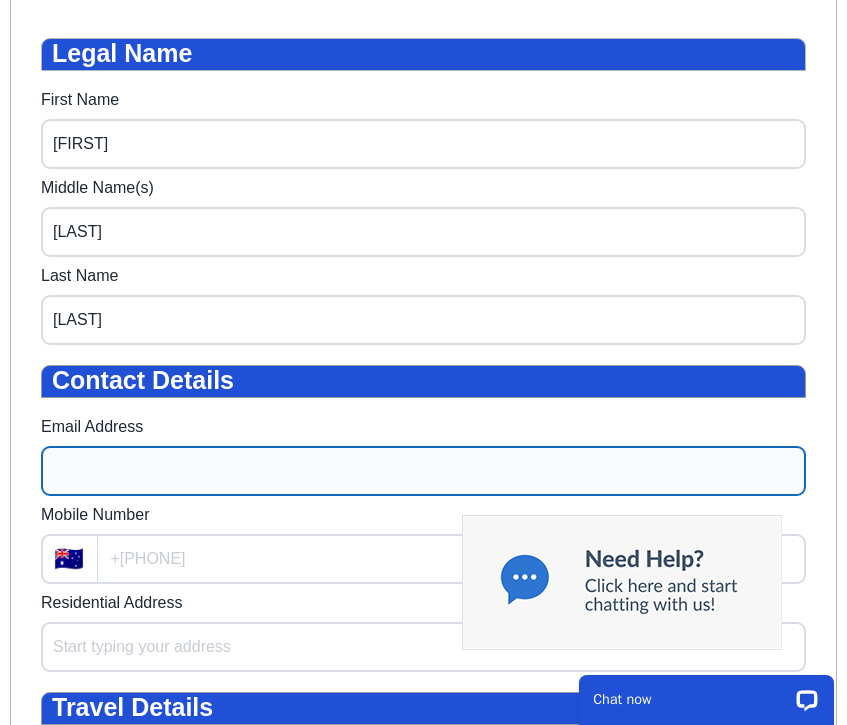 click on "Email Address" at bounding box center [423, 471] 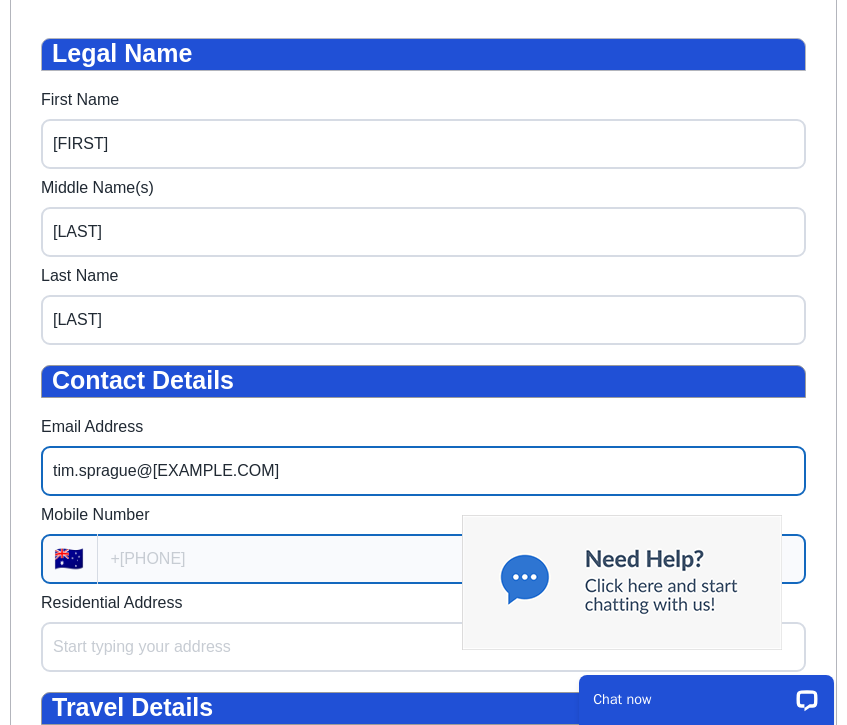 type on "tim.sprague@[EXAMPLE.COM]" 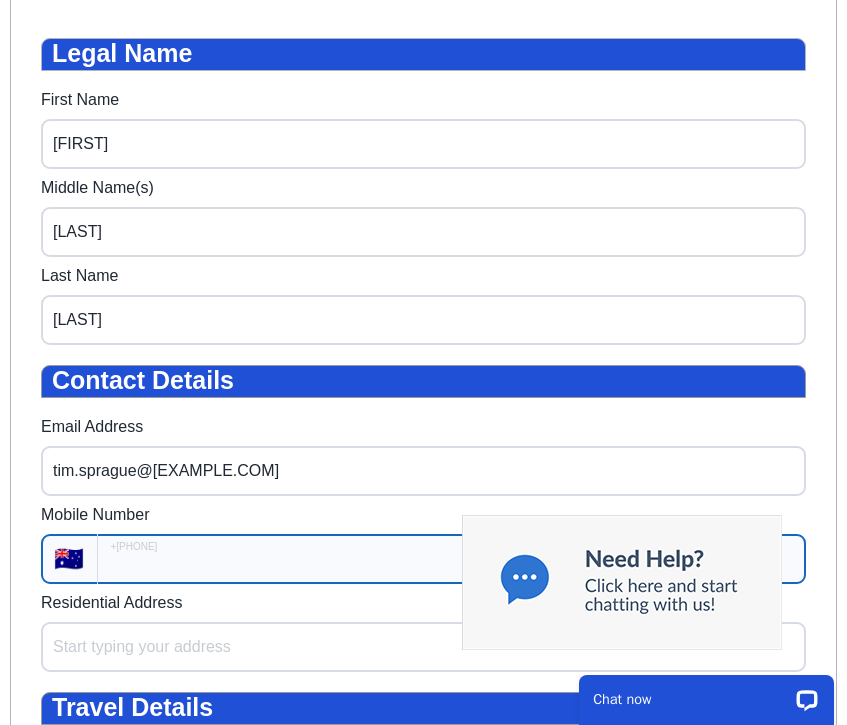type on "+61" 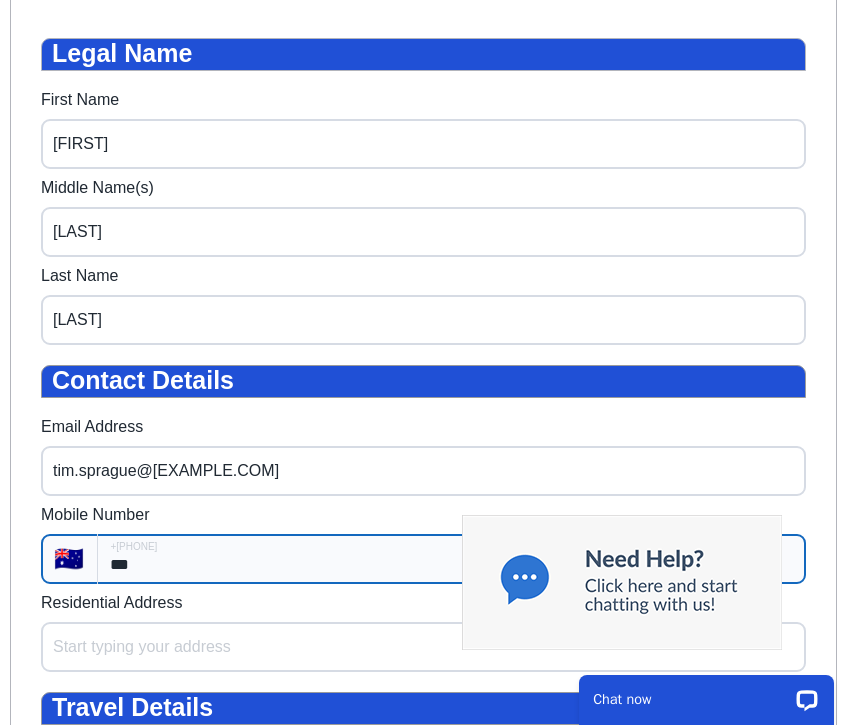 click on "***" at bounding box center [452, 559] 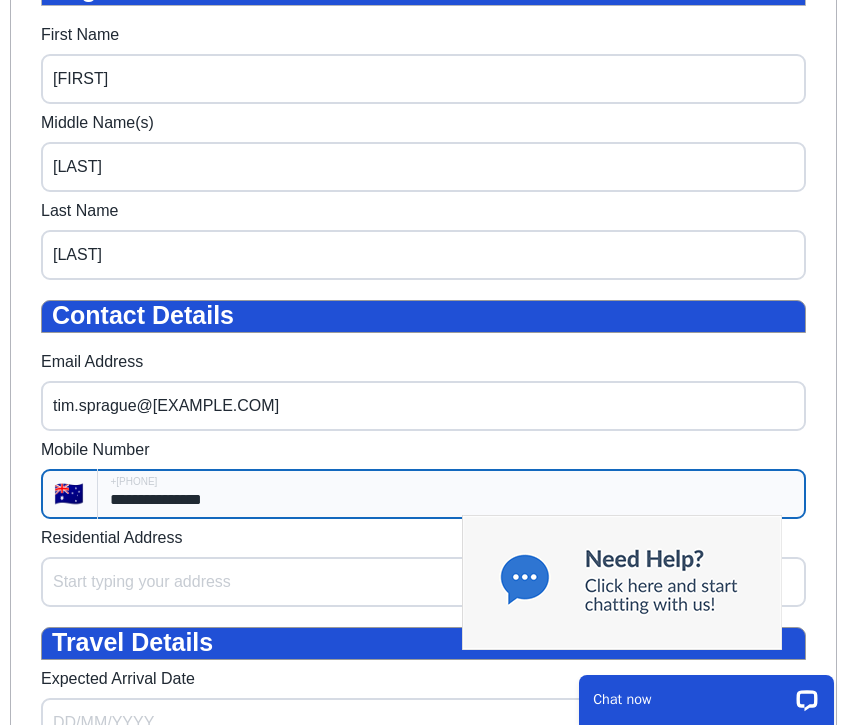 scroll, scrollTop: 460, scrollLeft: 0, axis: vertical 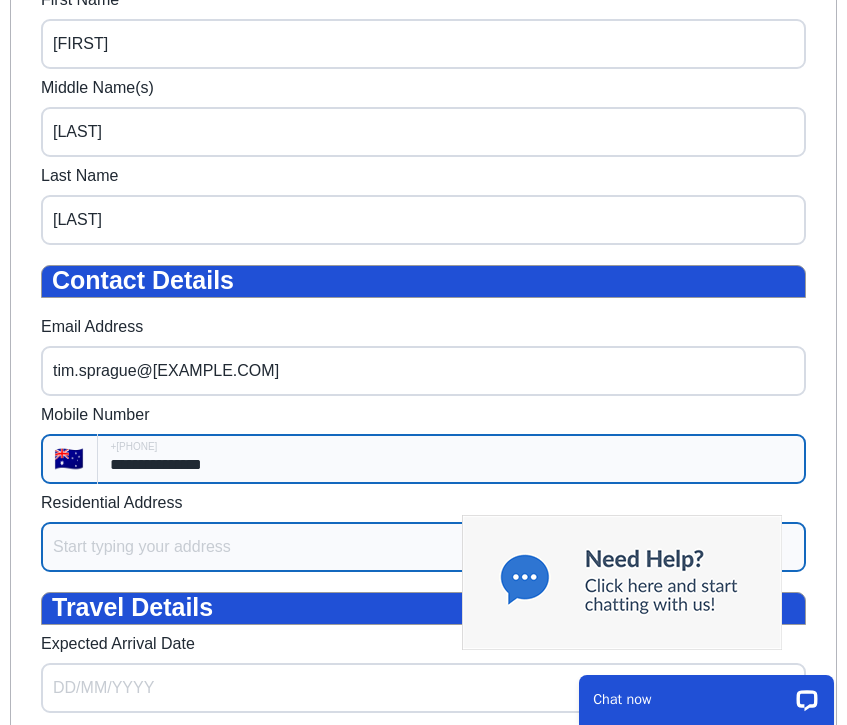 type on "**********" 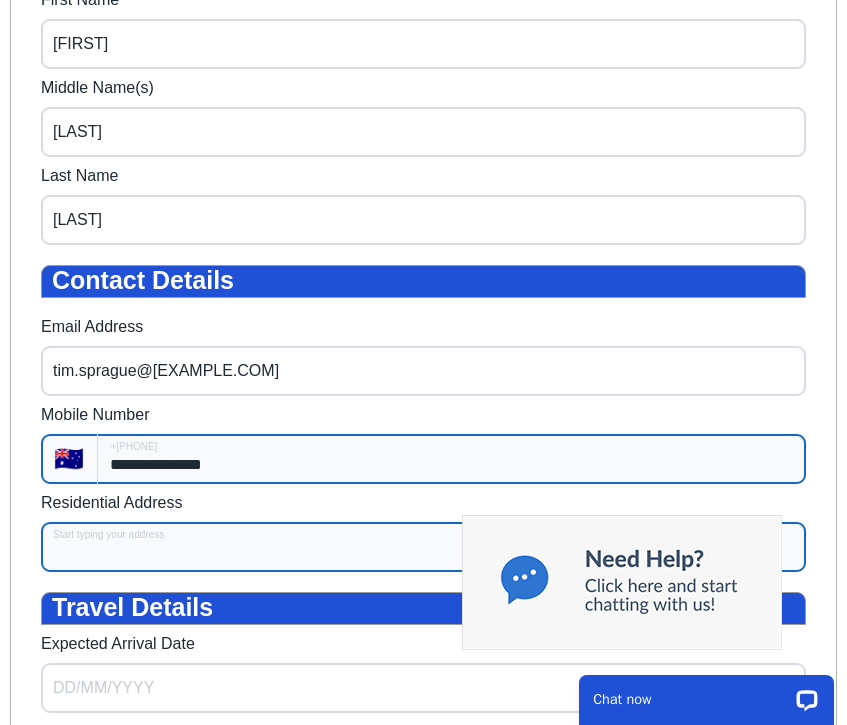 click on "Residential Address" at bounding box center [423, 547] 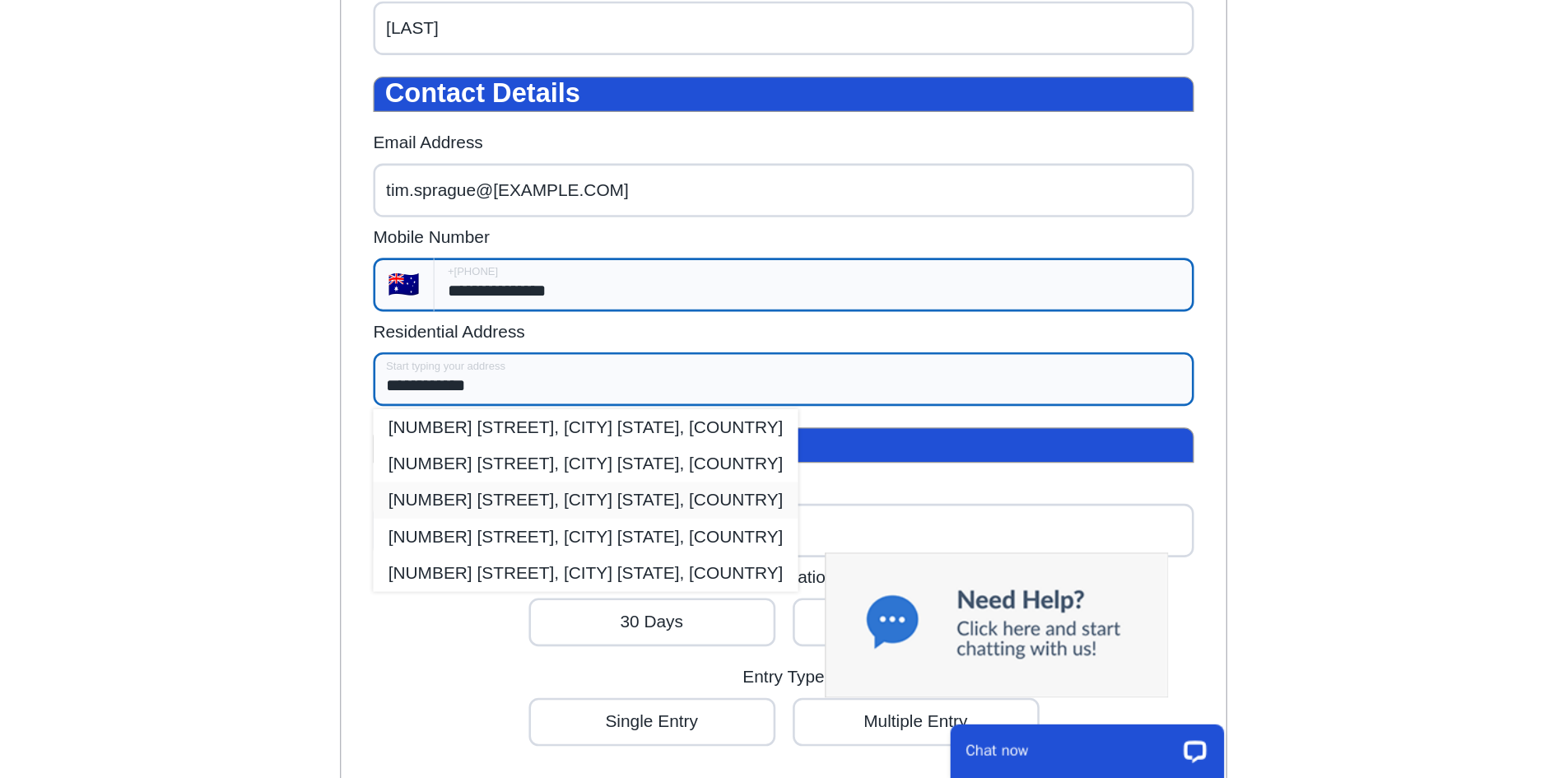scroll, scrollTop: 543, scrollLeft: 0, axis: vertical 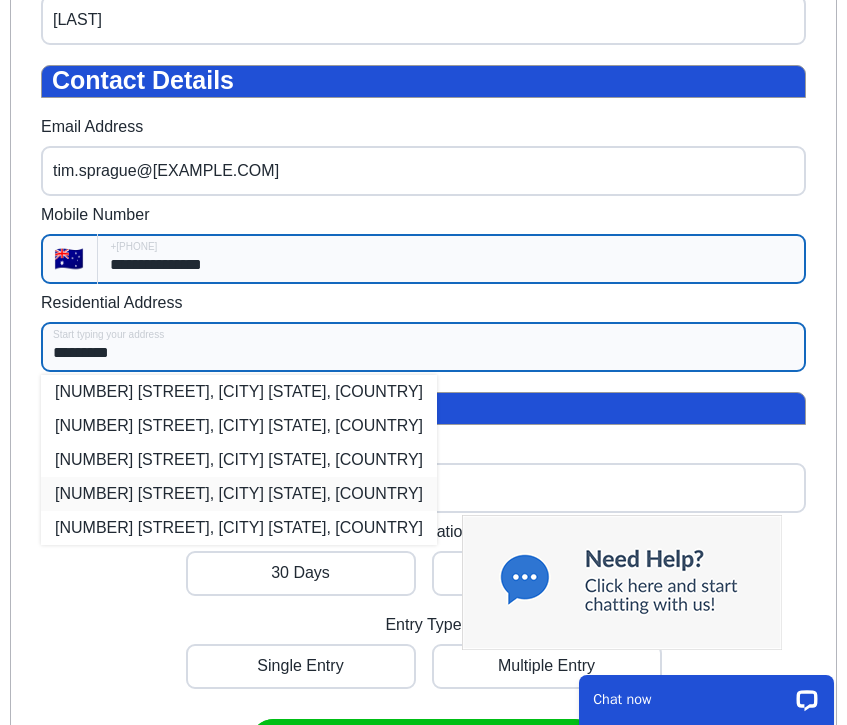 click on "[NUMBER] [STREET], [CITY] [STATE], [COUNTRY]" at bounding box center (239, 494) 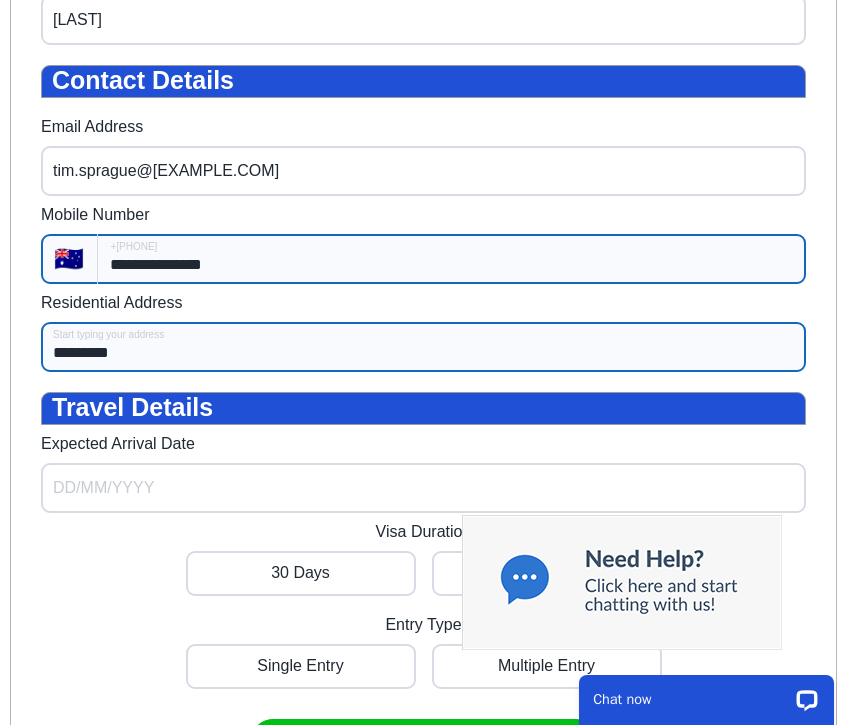 type on "**********" 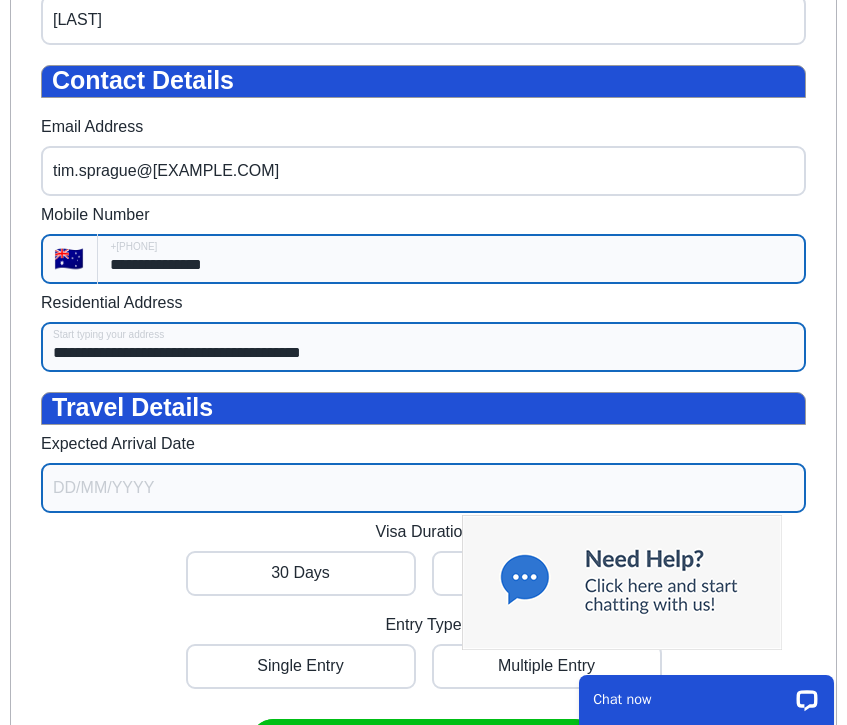 click on "Expected Arrival Date" at bounding box center [423, 488] 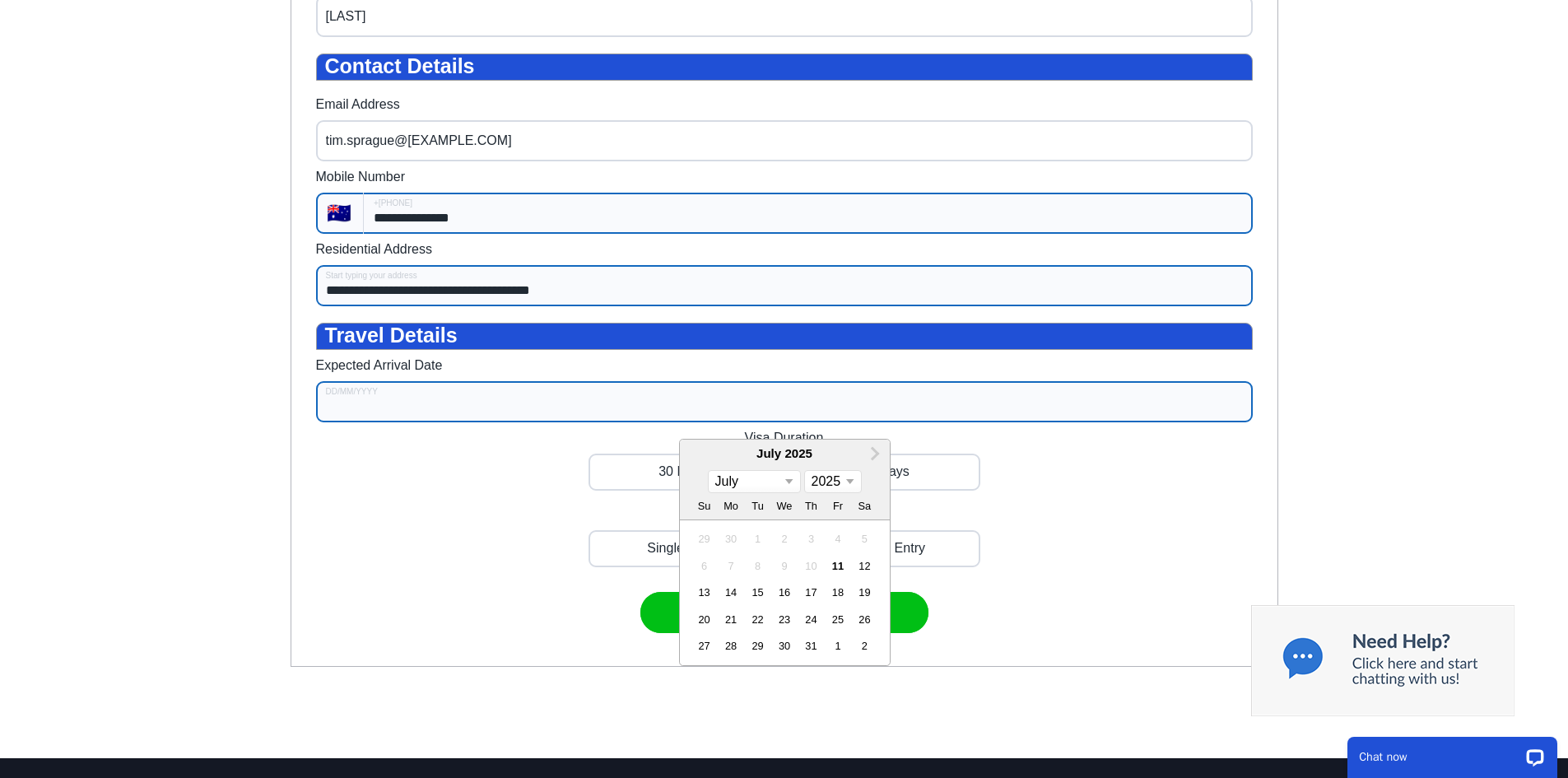 click on "January February March April May June July August September October November December" at bounding box center (754, 482) 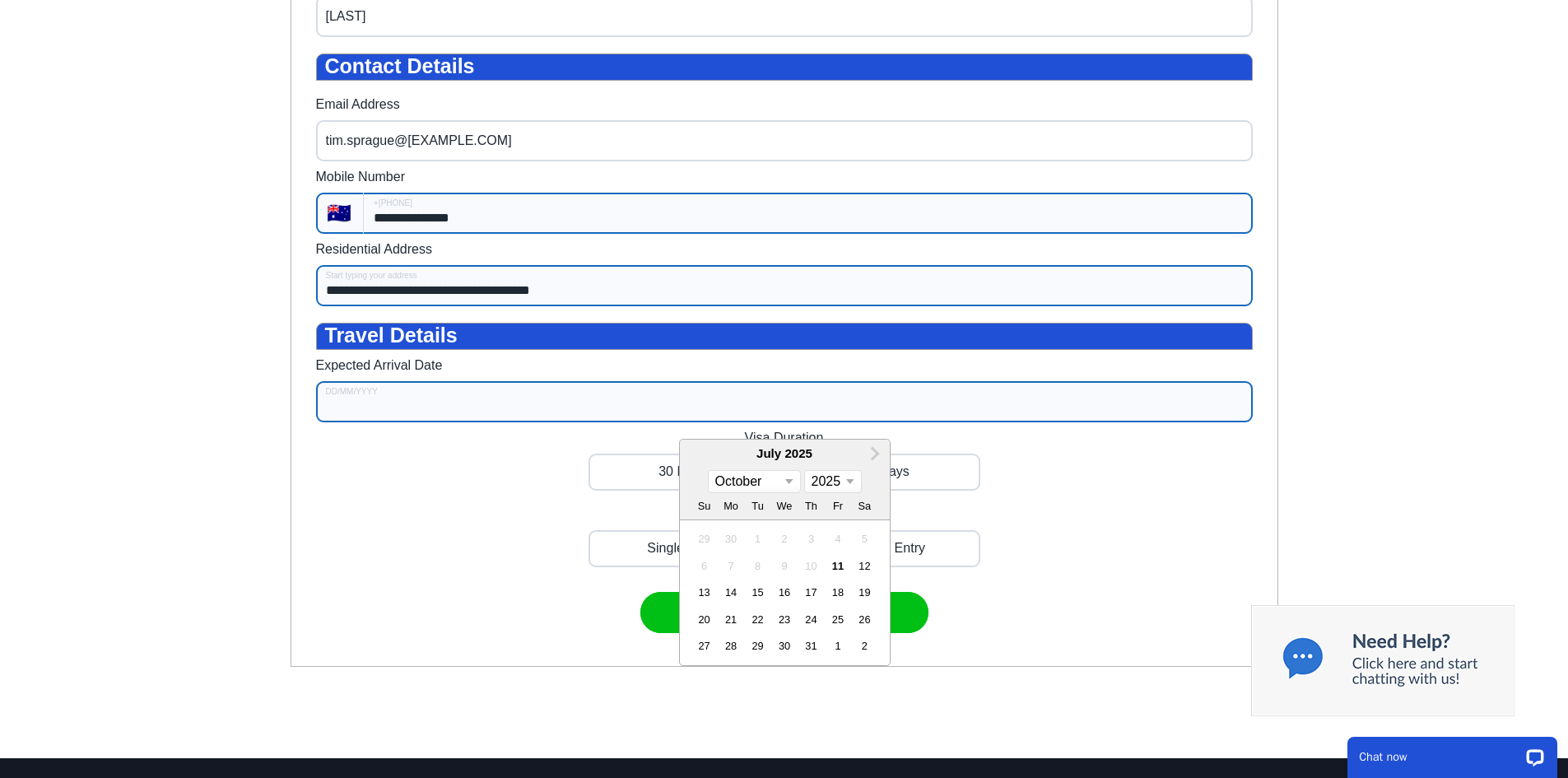 click on "January February March April May June July August September October November December" at bounding box center (754, 482) 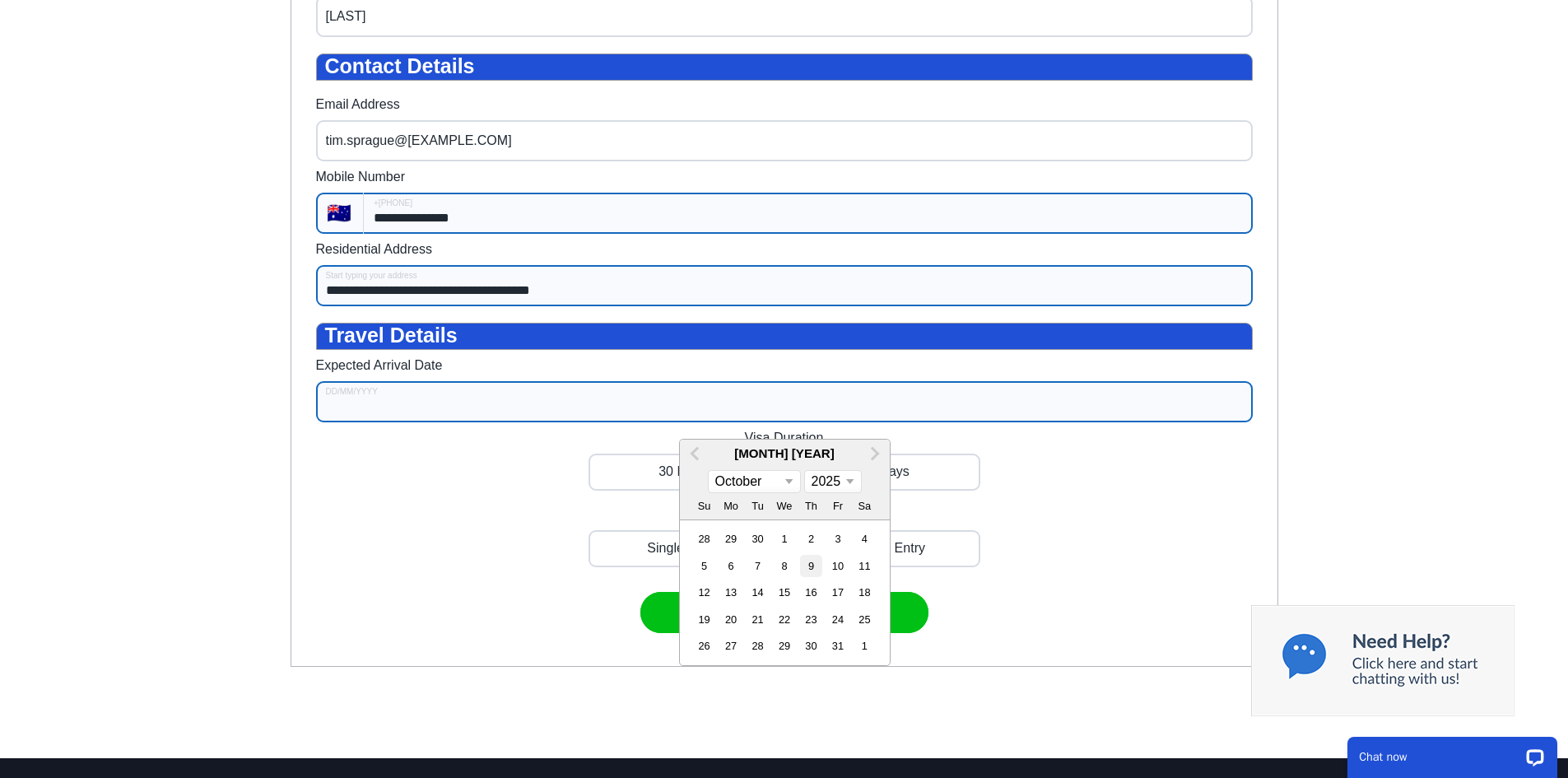 click on "9" at bounding box center [811, 566] 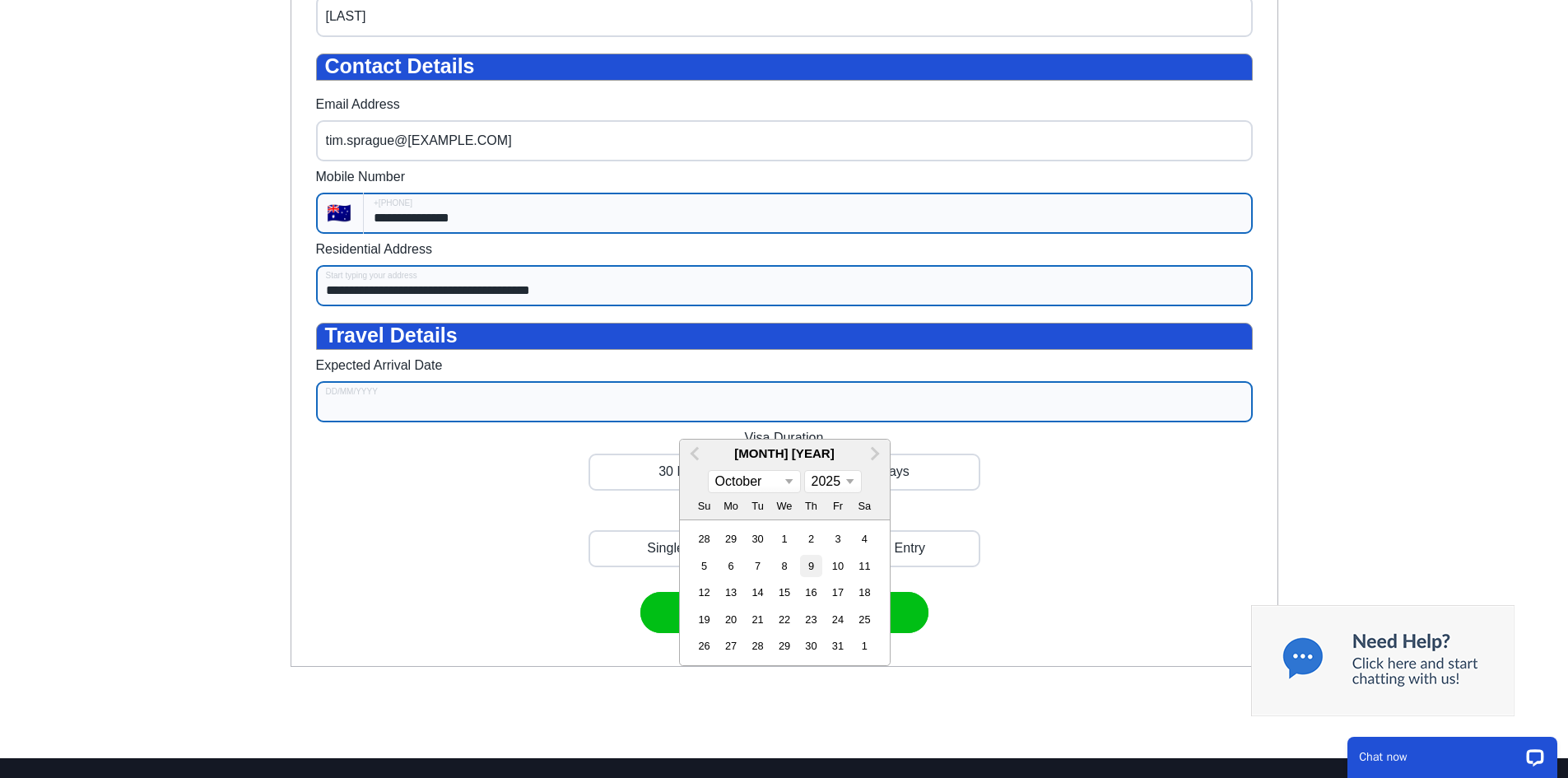 type on "[DATE]" 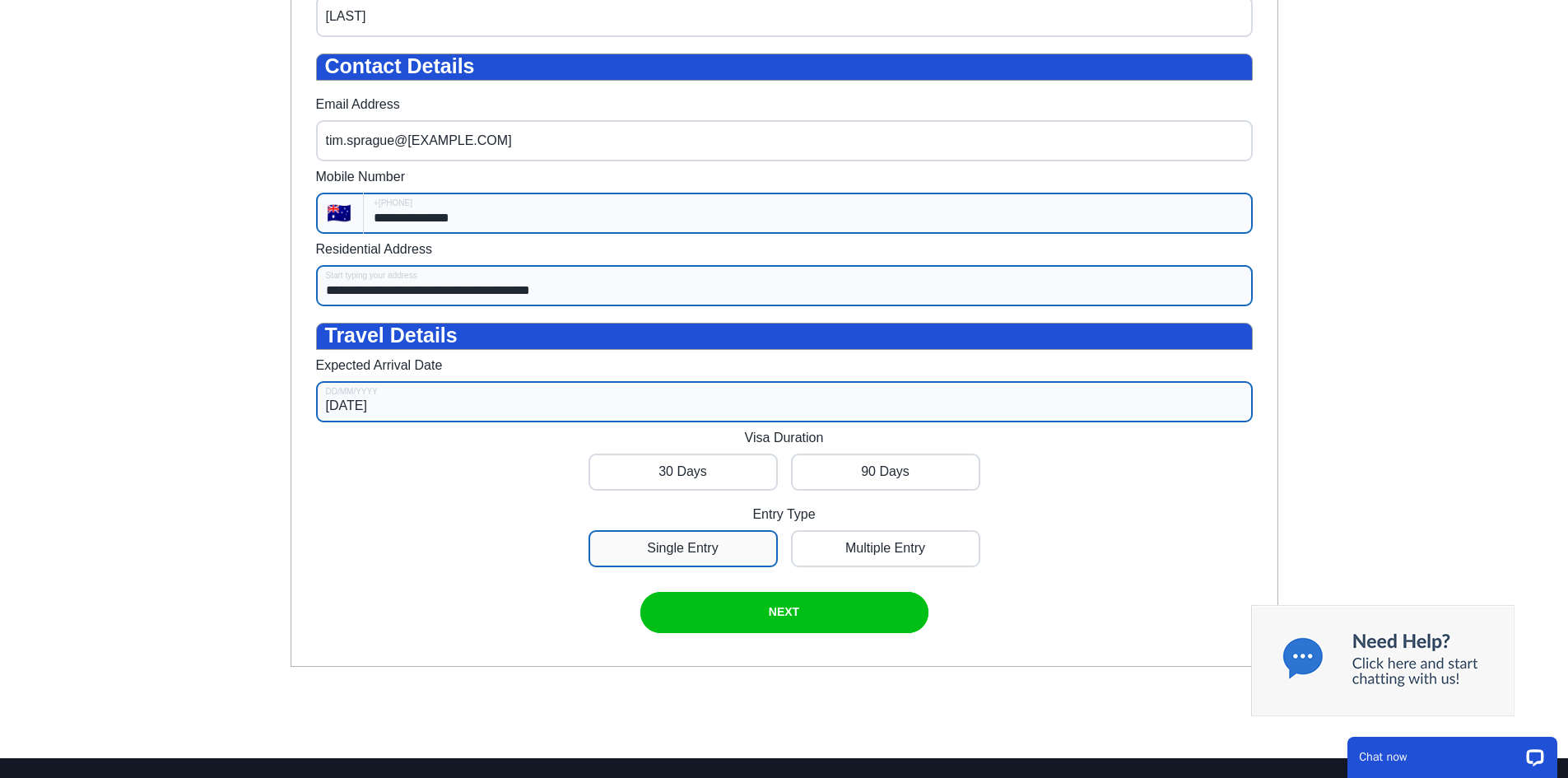 click at bounding box center [683, 548] 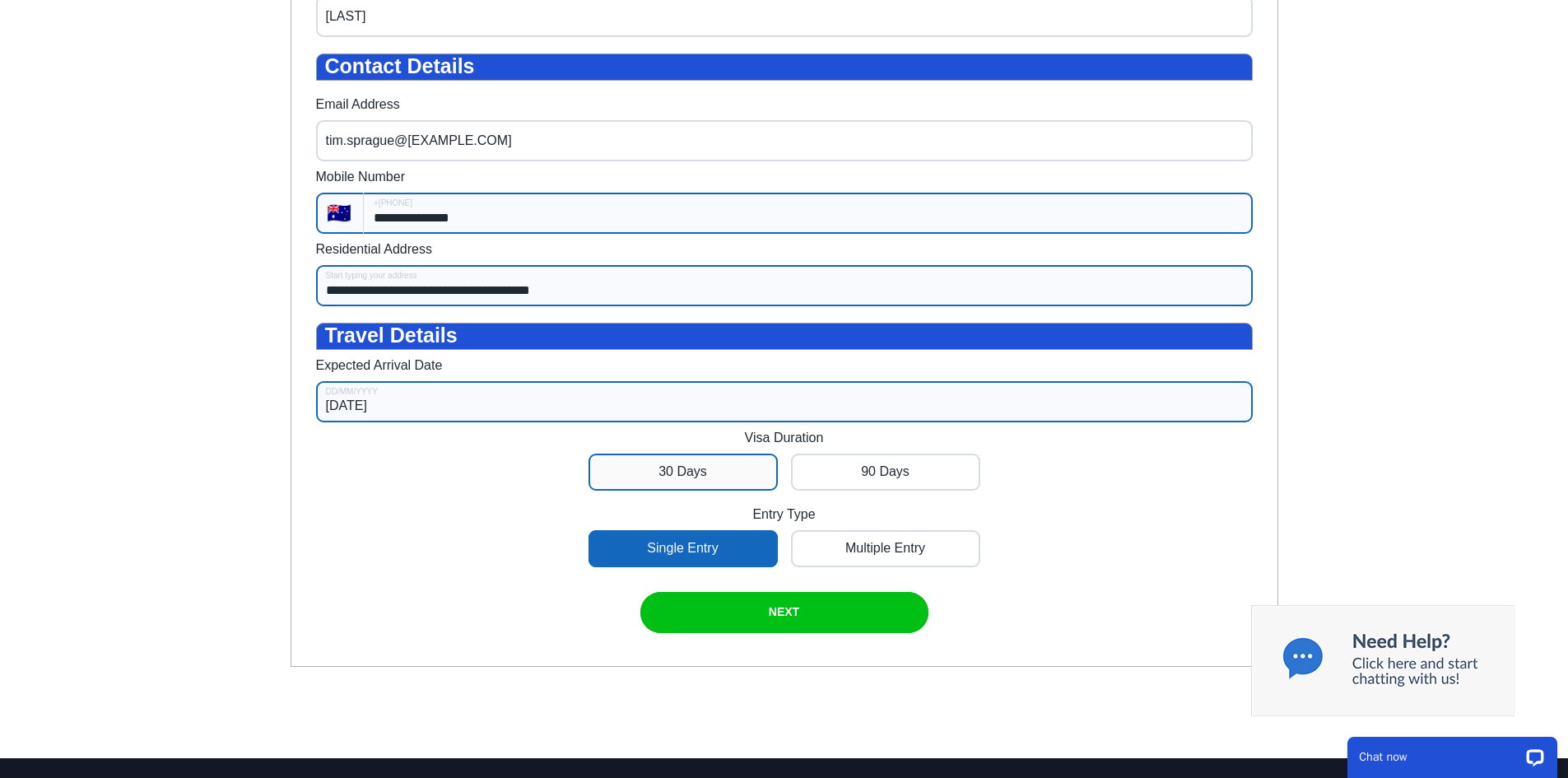 click at bounding box center (683, 472) 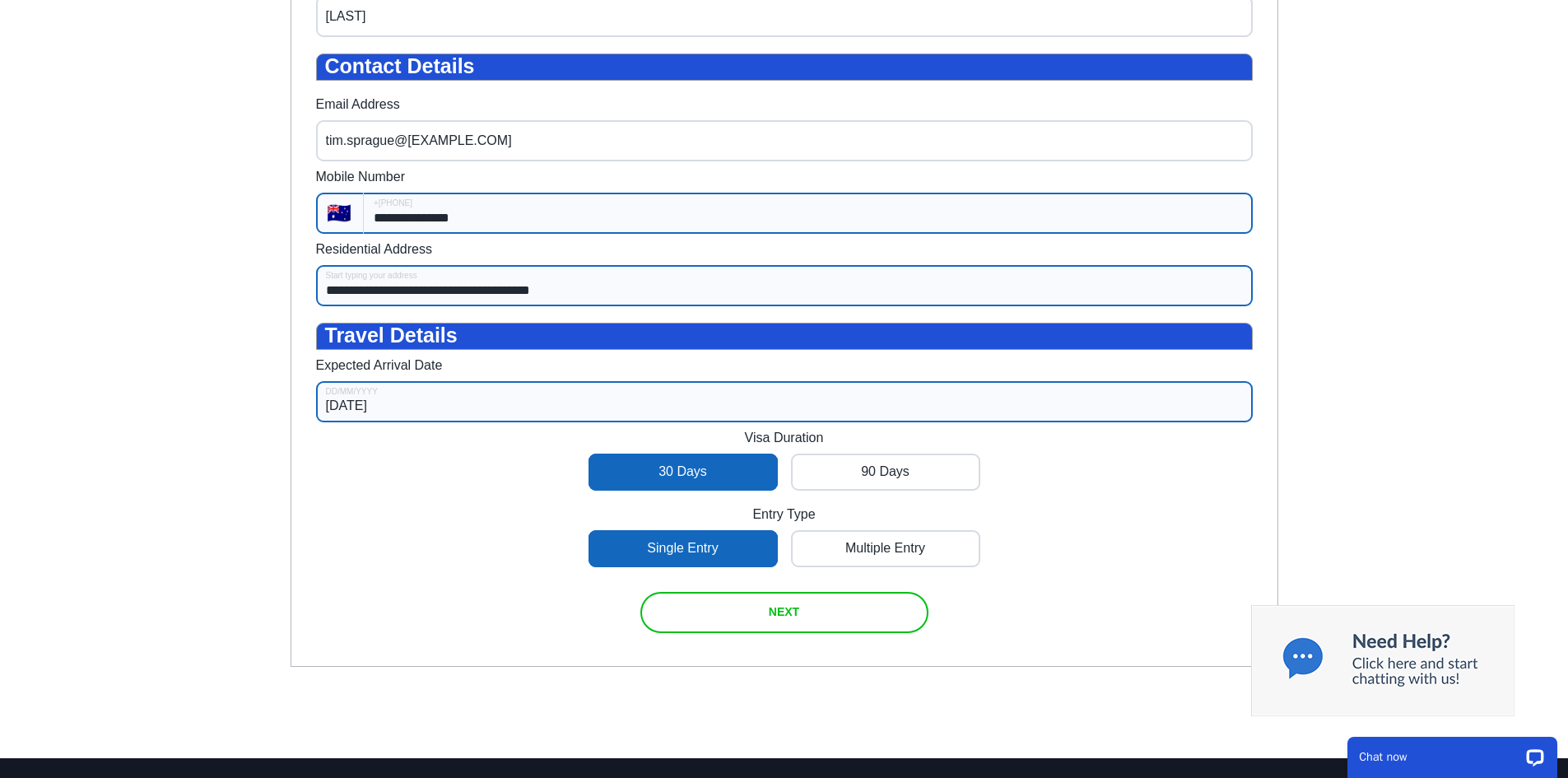 click at bounding box center (784, 613) 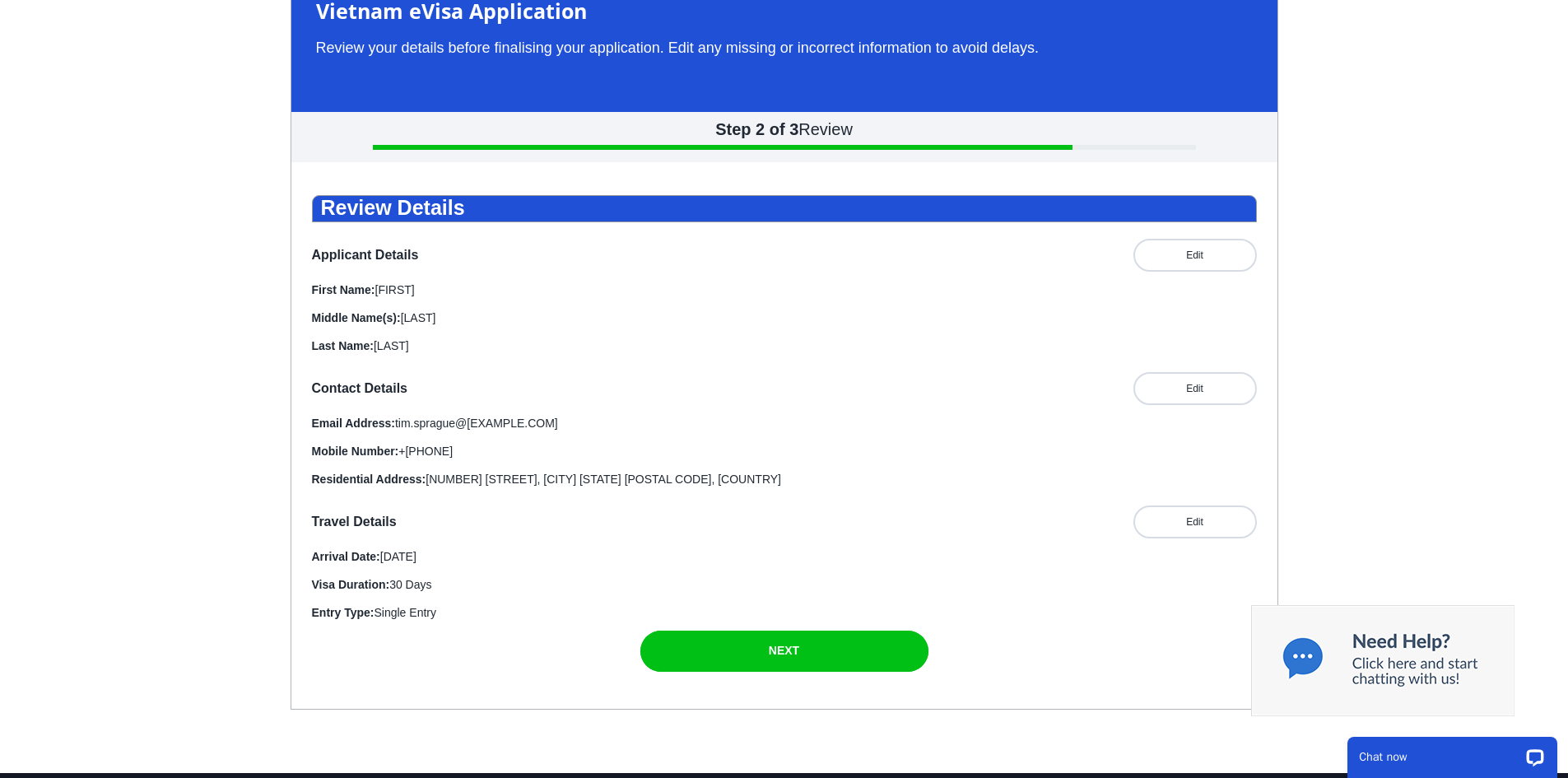 scroll, scrollTop: 132, scrollLeft: 0, axis: vertical 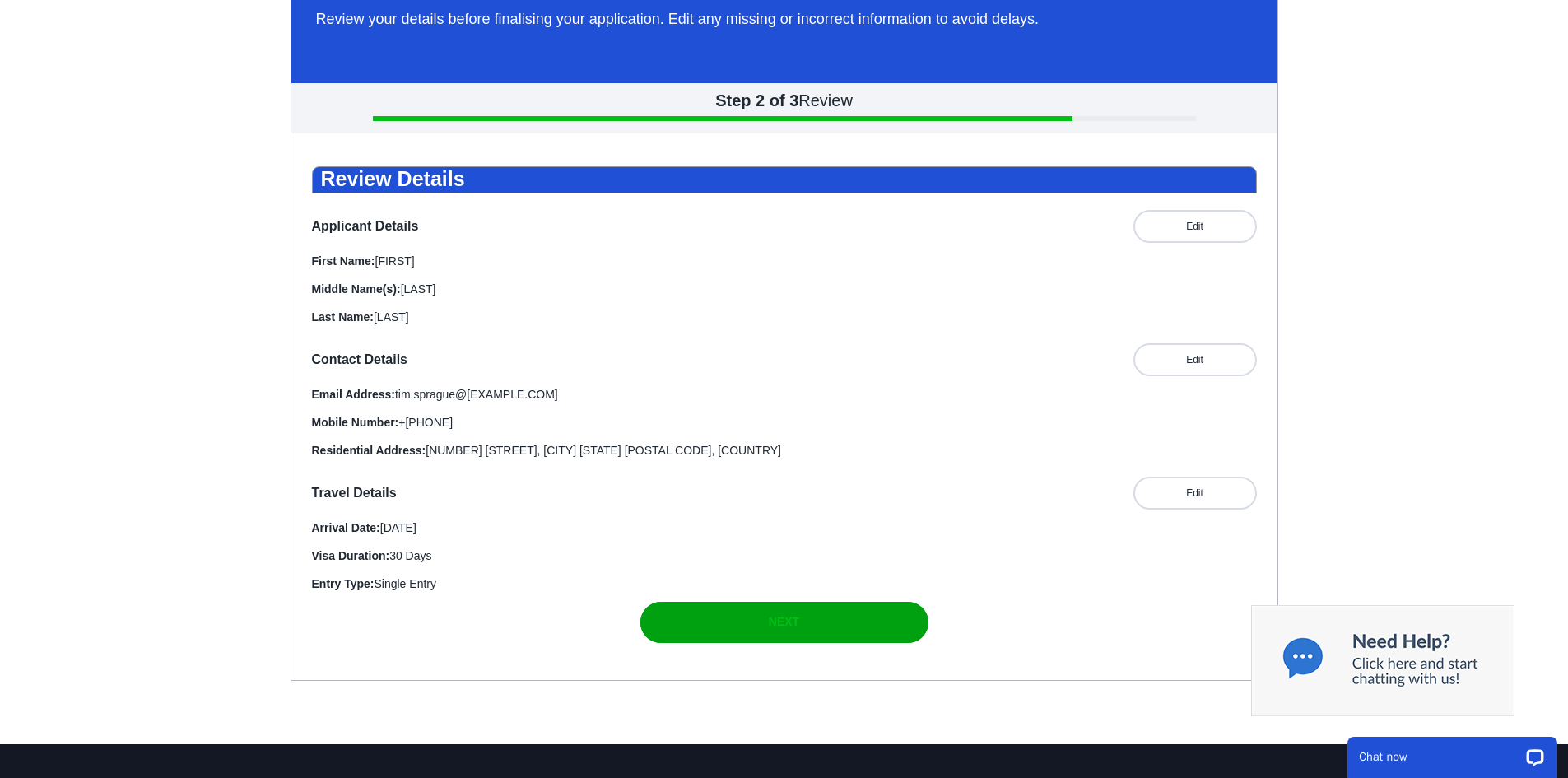 click at bounding box center [784, 622] 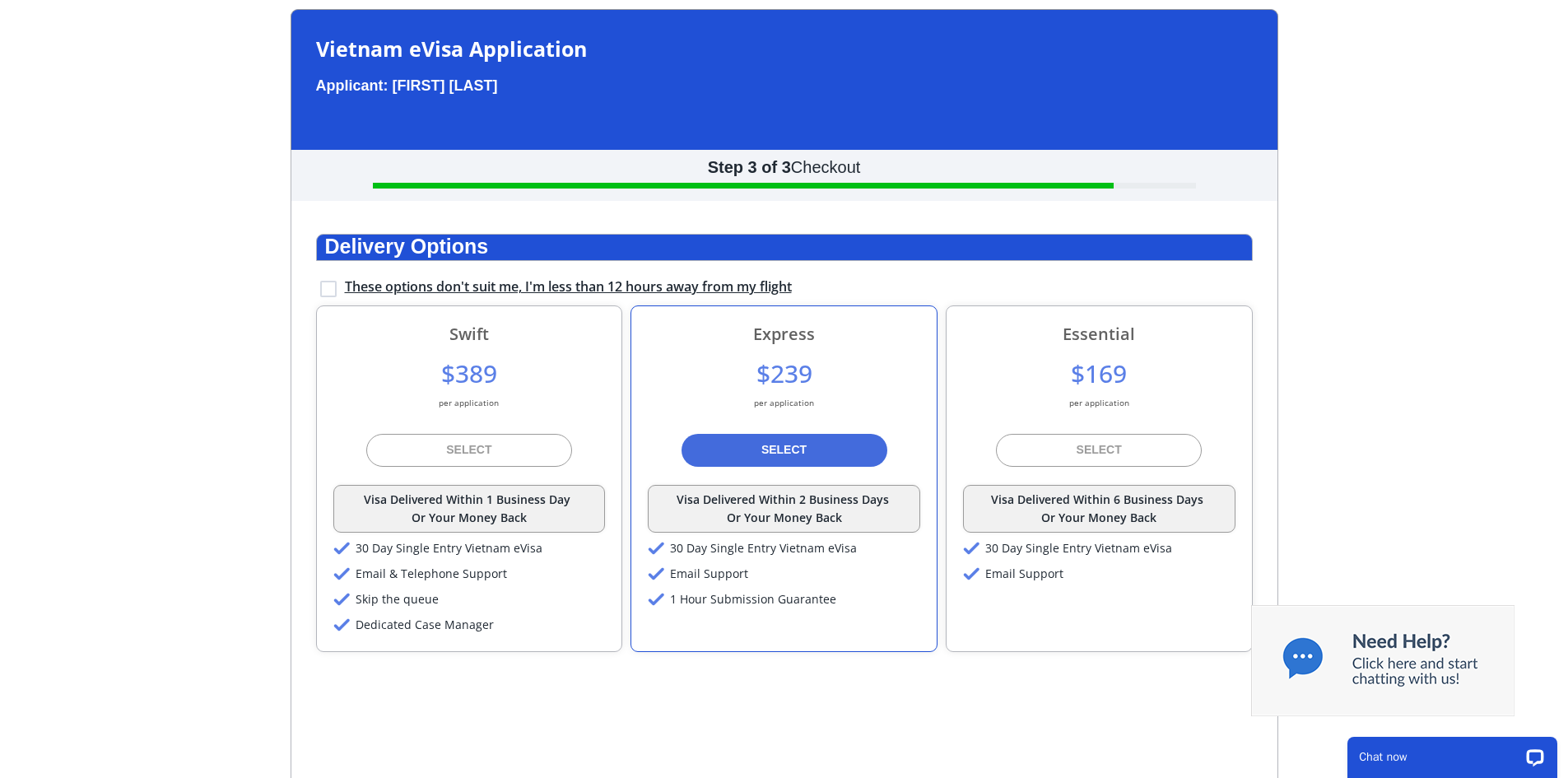 scroll, scrollTop: 49, scrollLeft: 0, axis: vertical 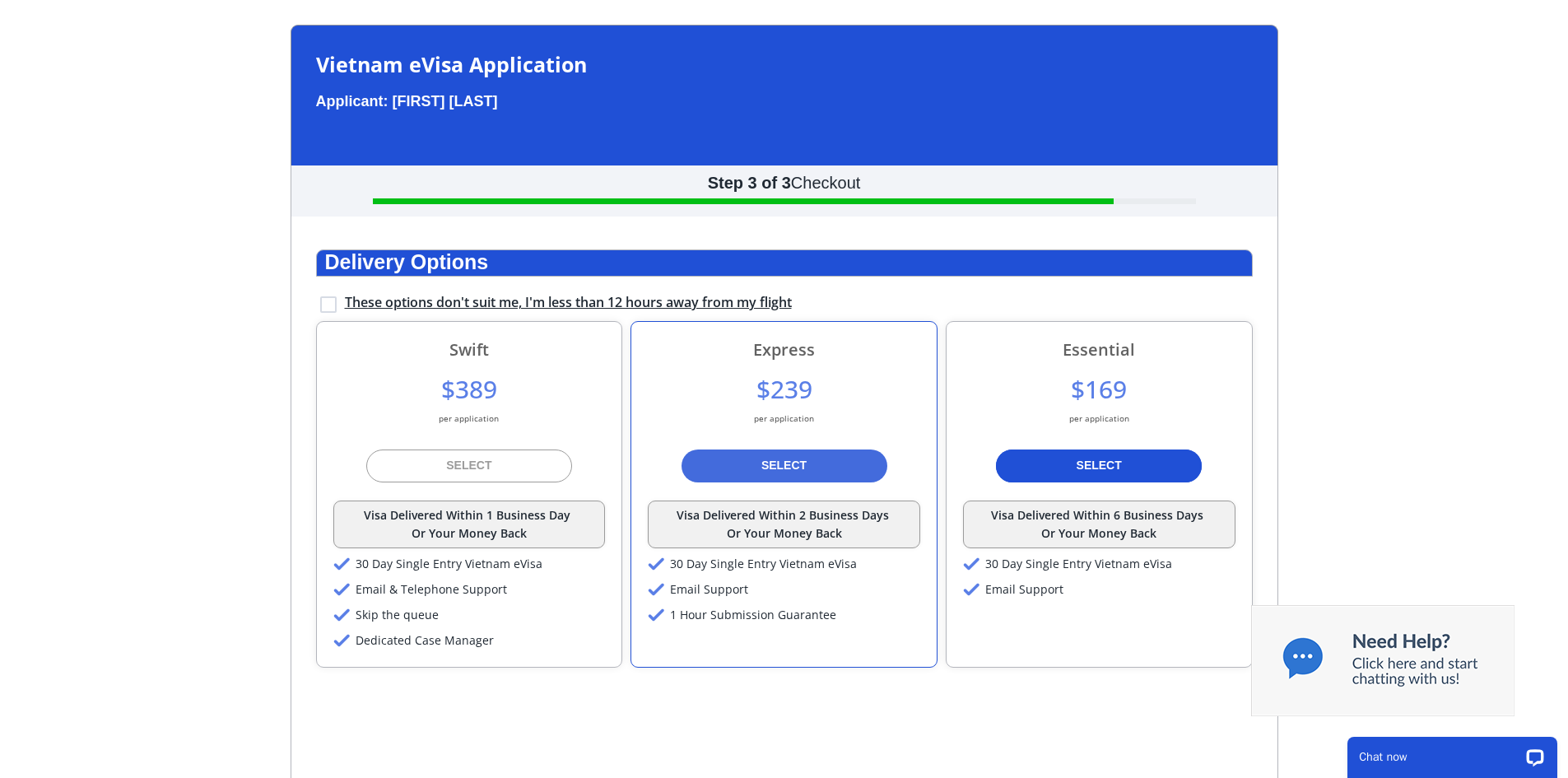 click at bounding box center (1099, 466) 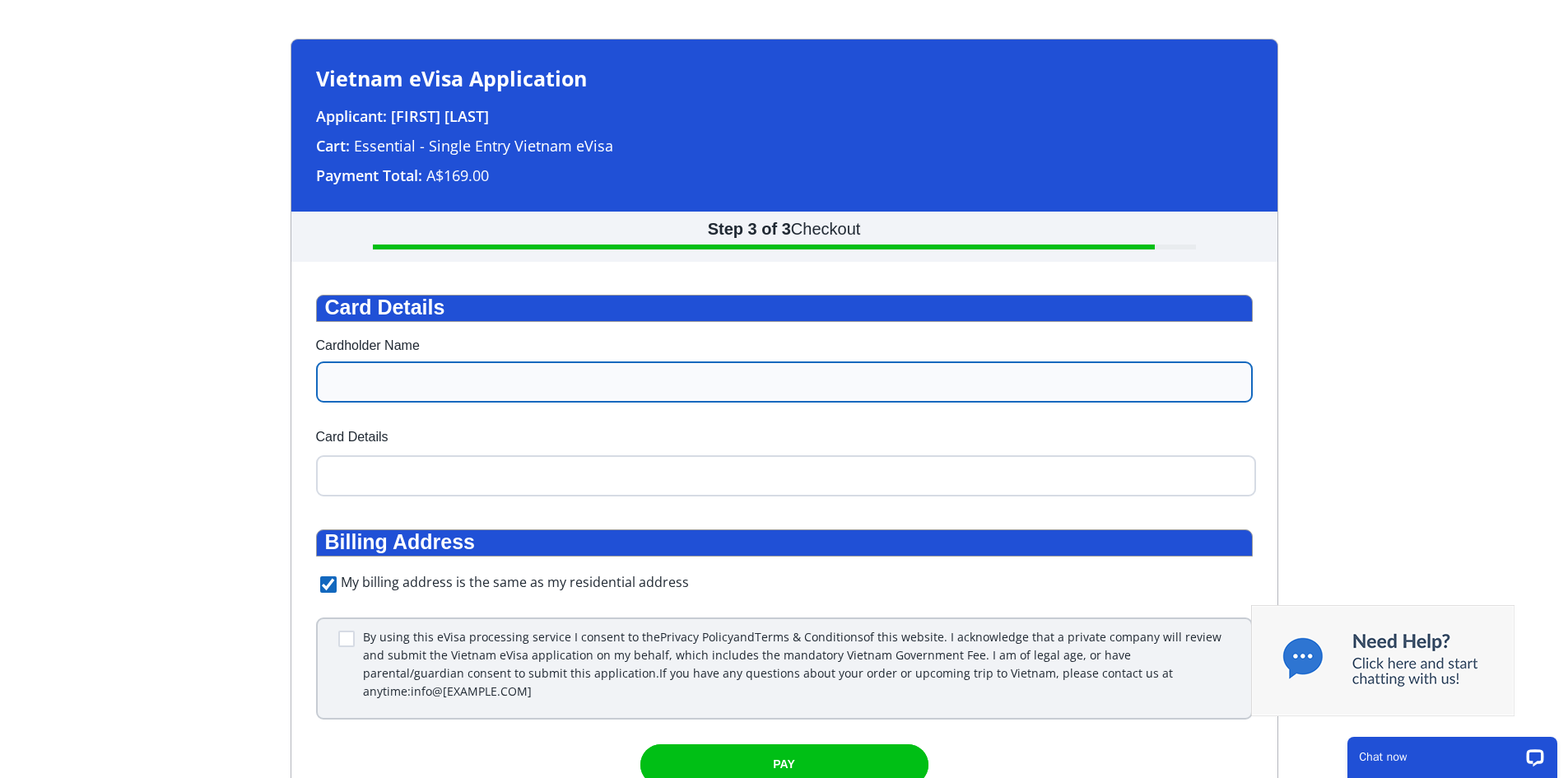 click on "Cardholder Name" at bounding box center [784, 382] 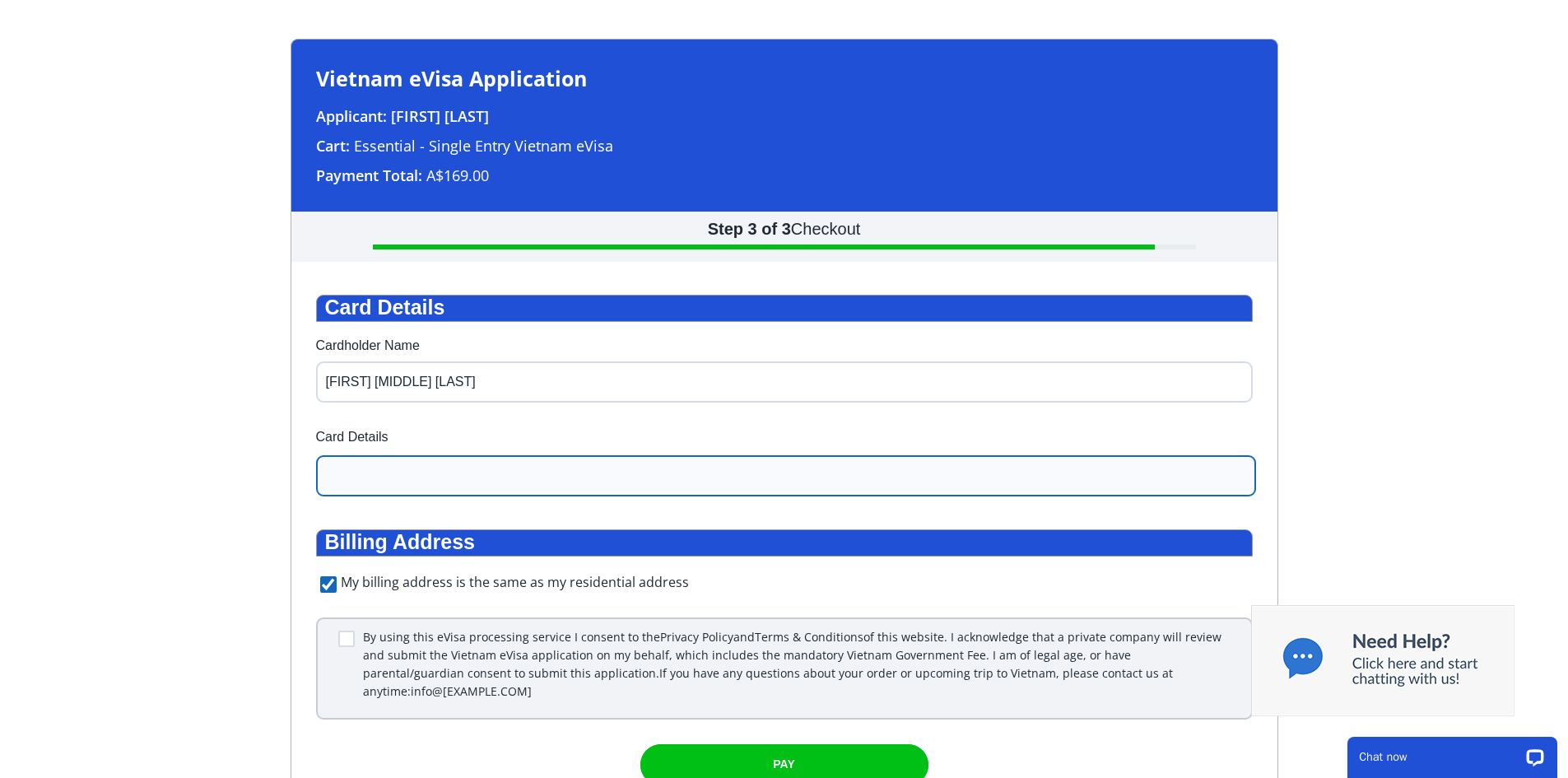 type on "[FIRST] [MIDDLE] [LAST]" 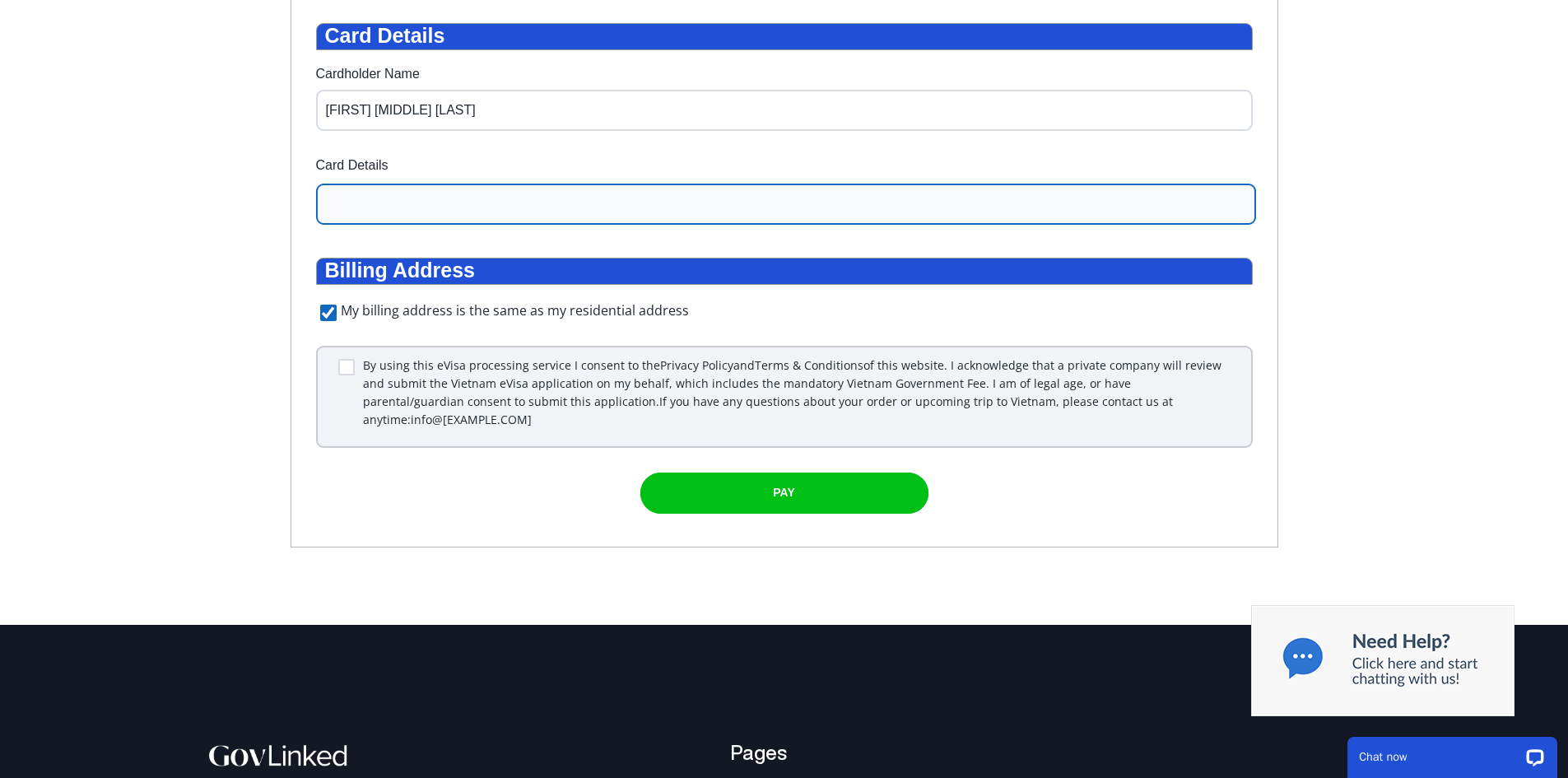 scroll, scrollTop: 379, scrollLeft: 0, axis: vertical 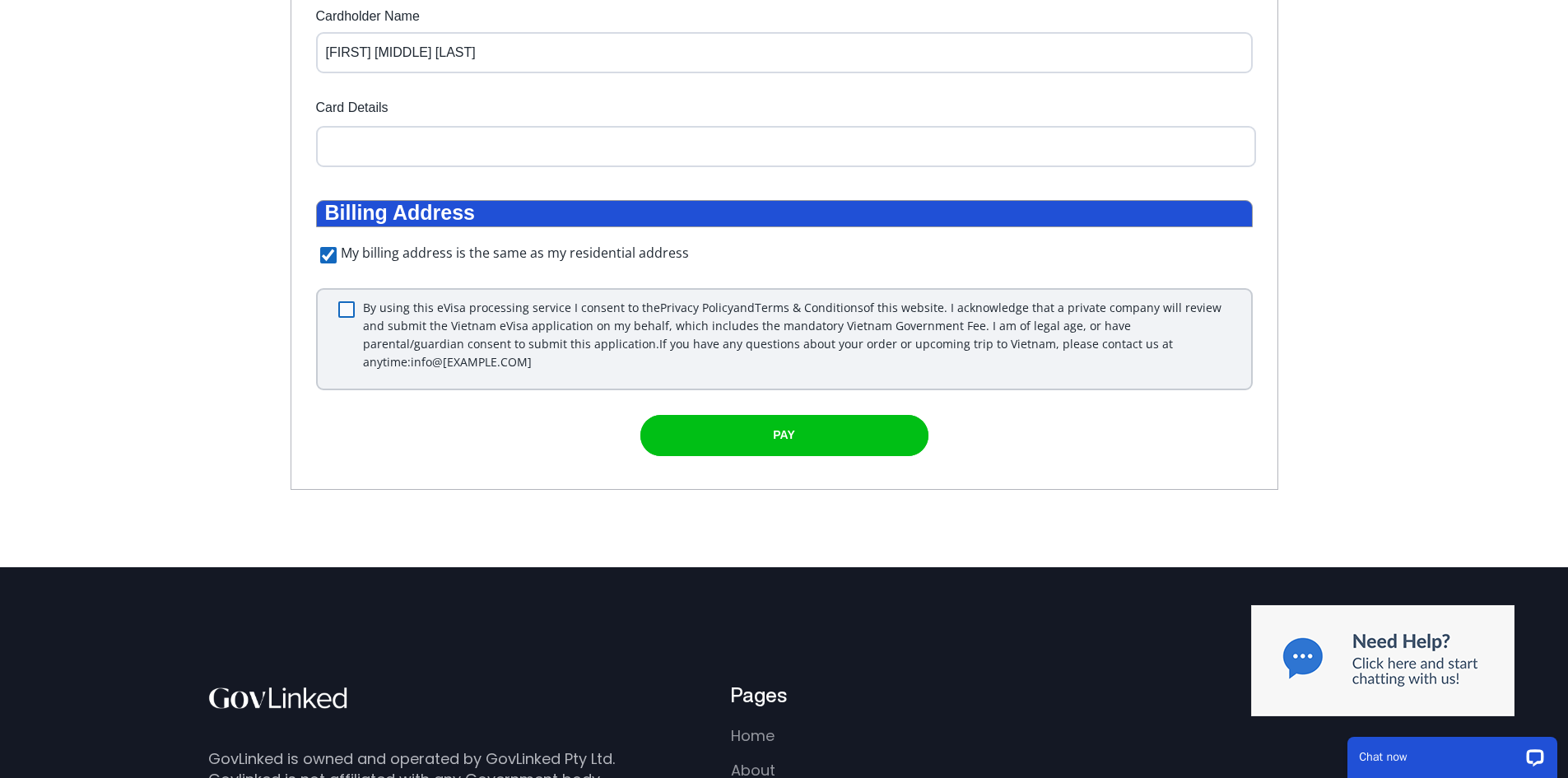 click at bounding box center (347, 310) 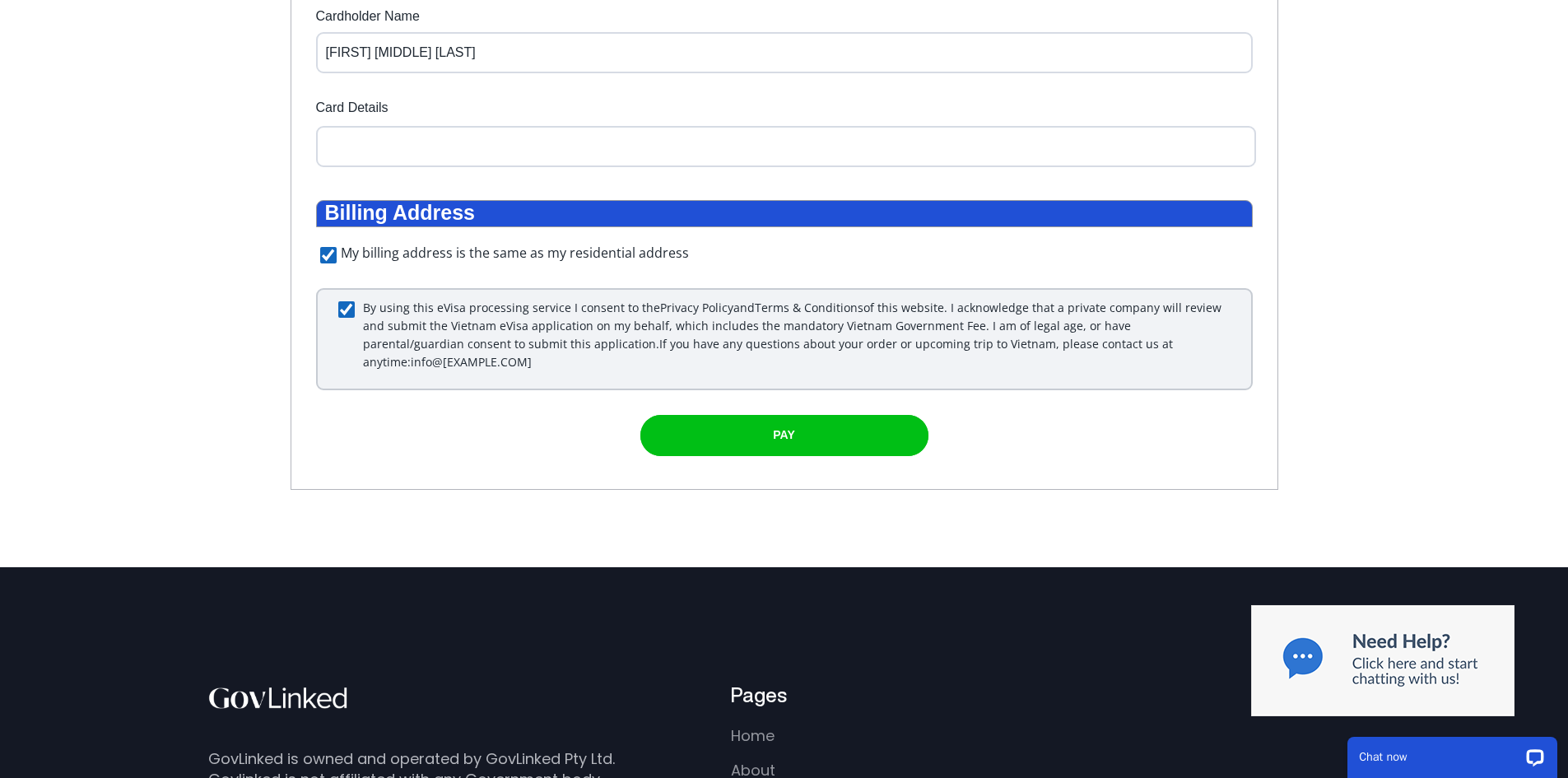 checkbox on "true" 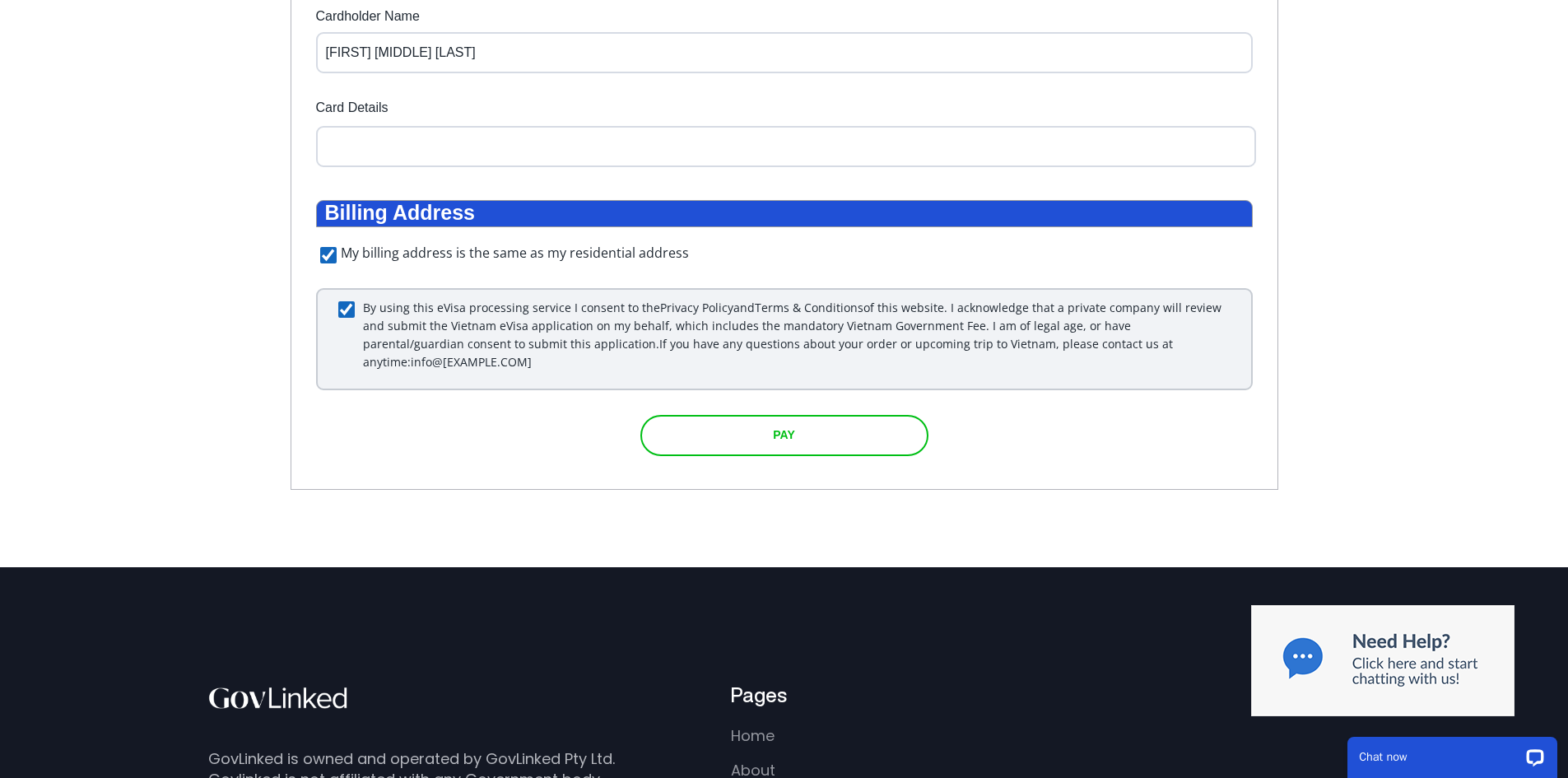 click at bounding box center (784, 436) 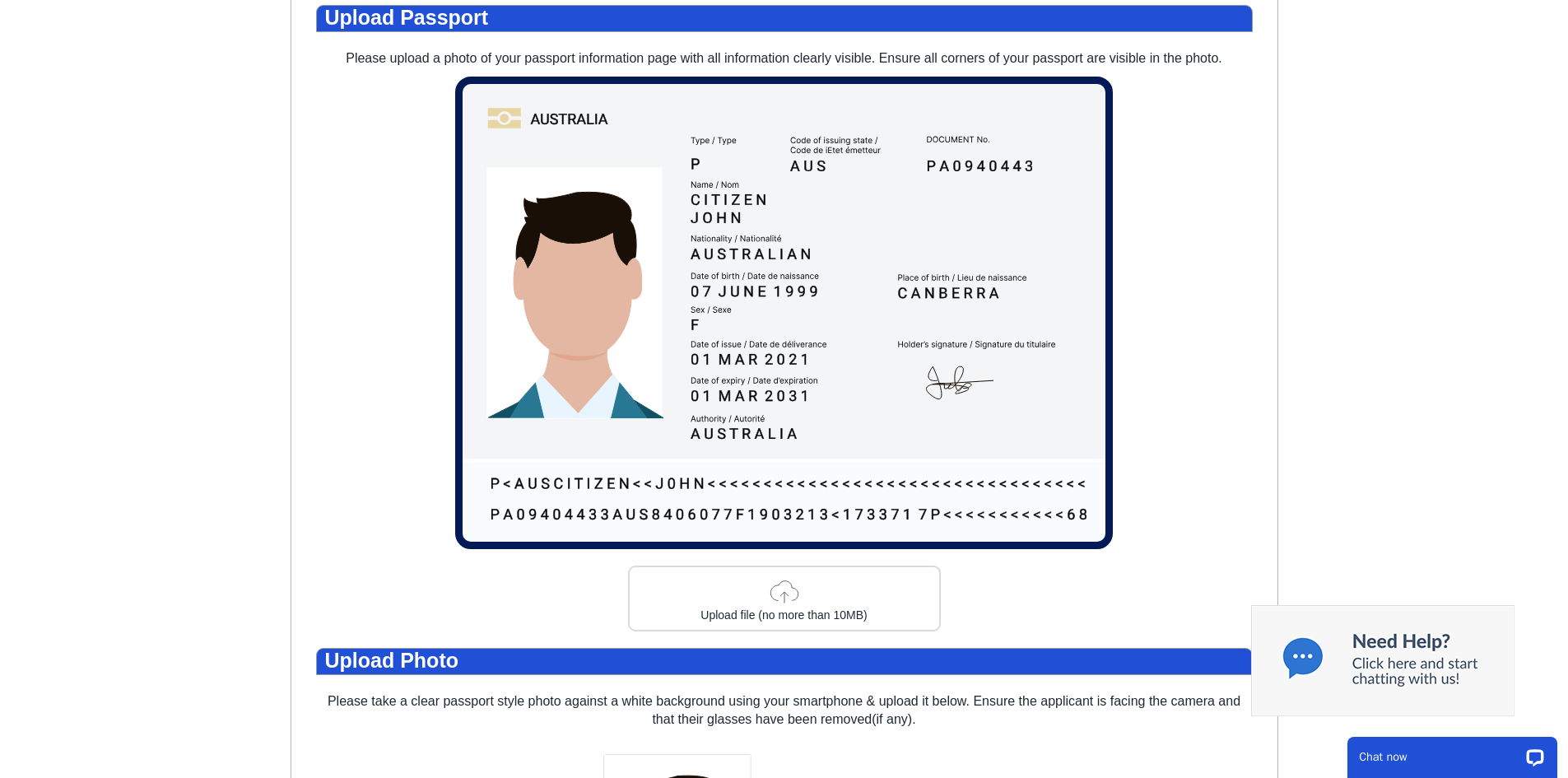 scroll, scrollTop: 296, scrollLeft: 0, axis: vertical 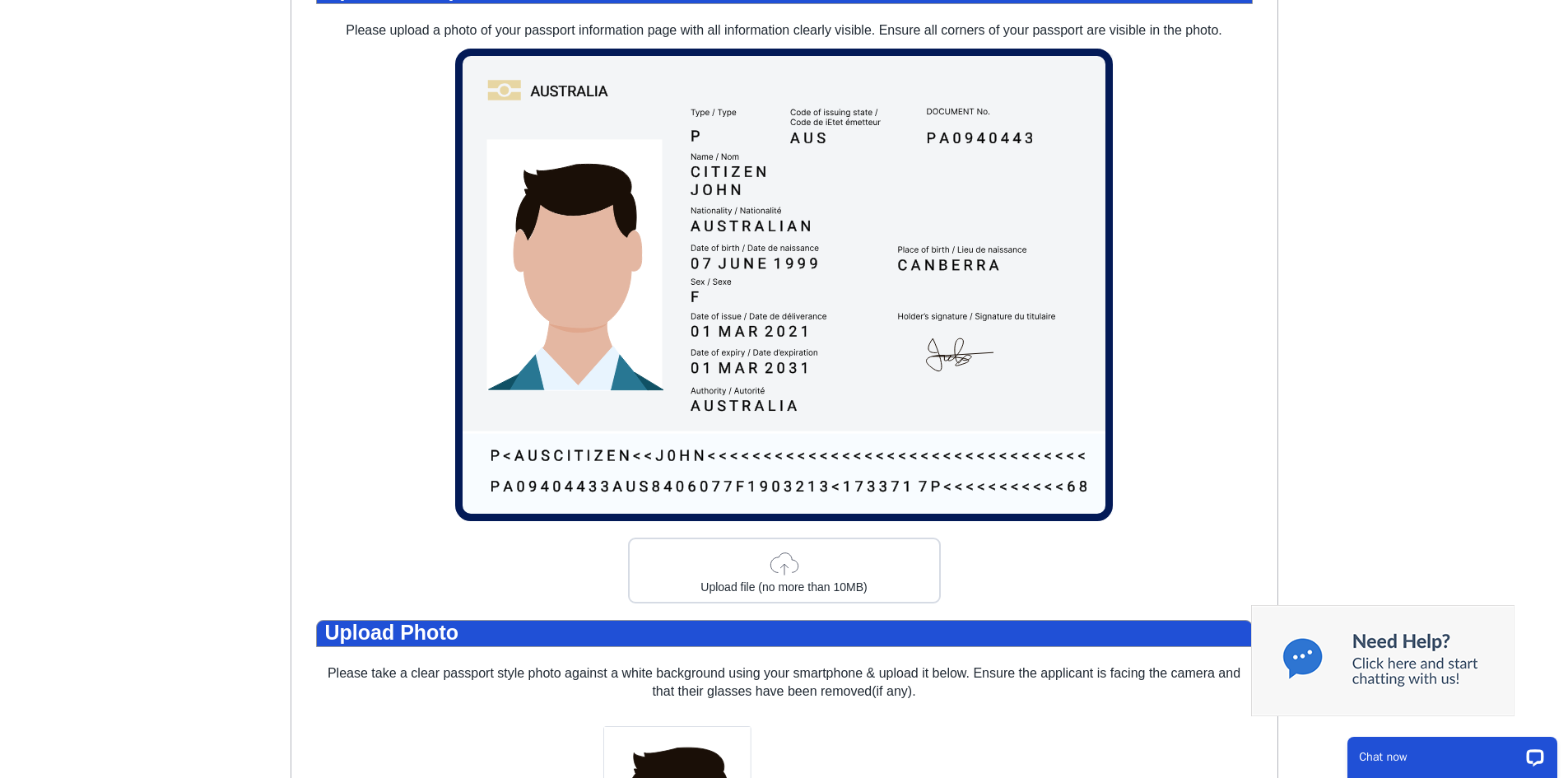 click on "Upload file (no more than 10MB)" at bounding box center [784, 587] 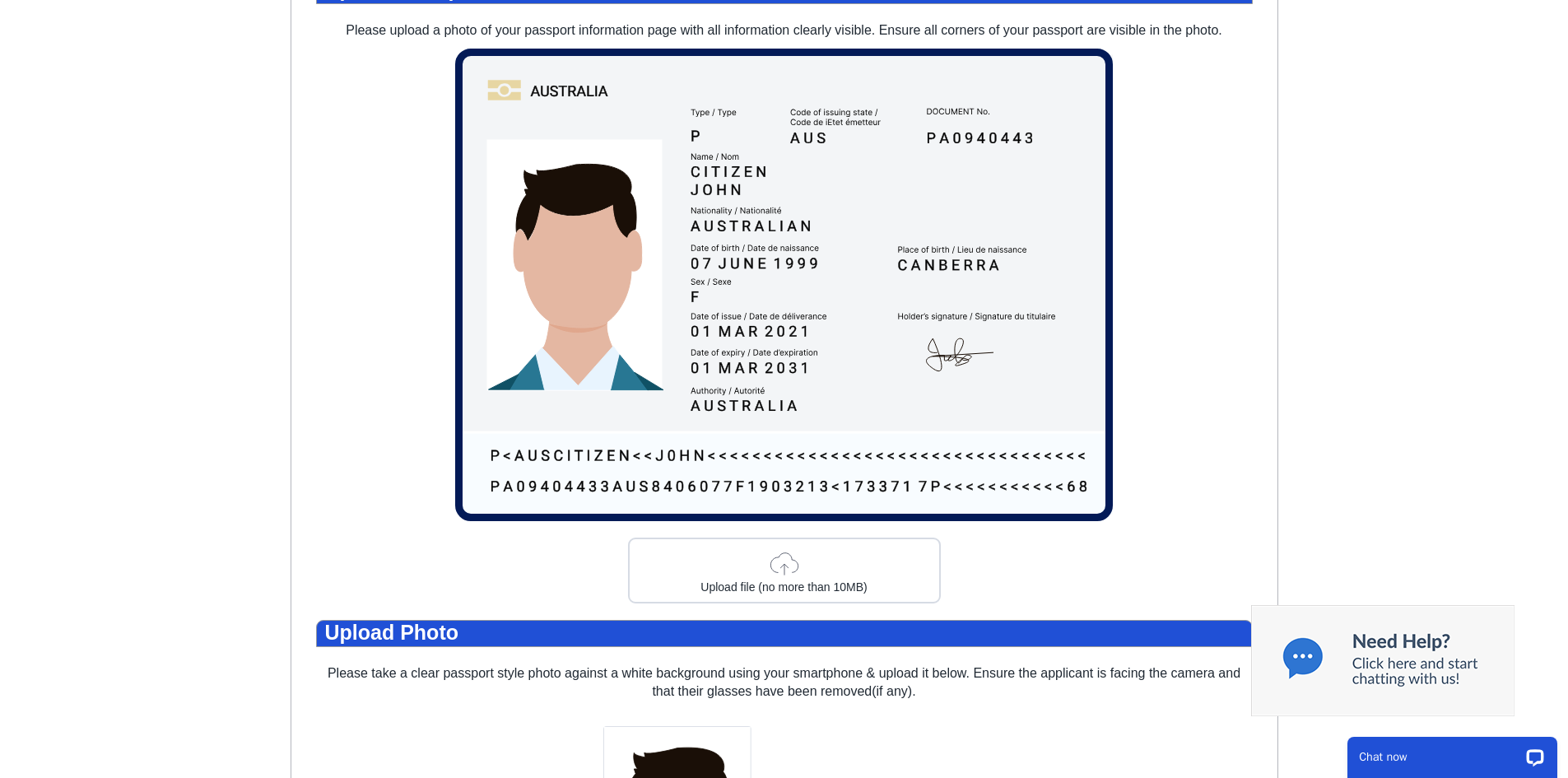 click 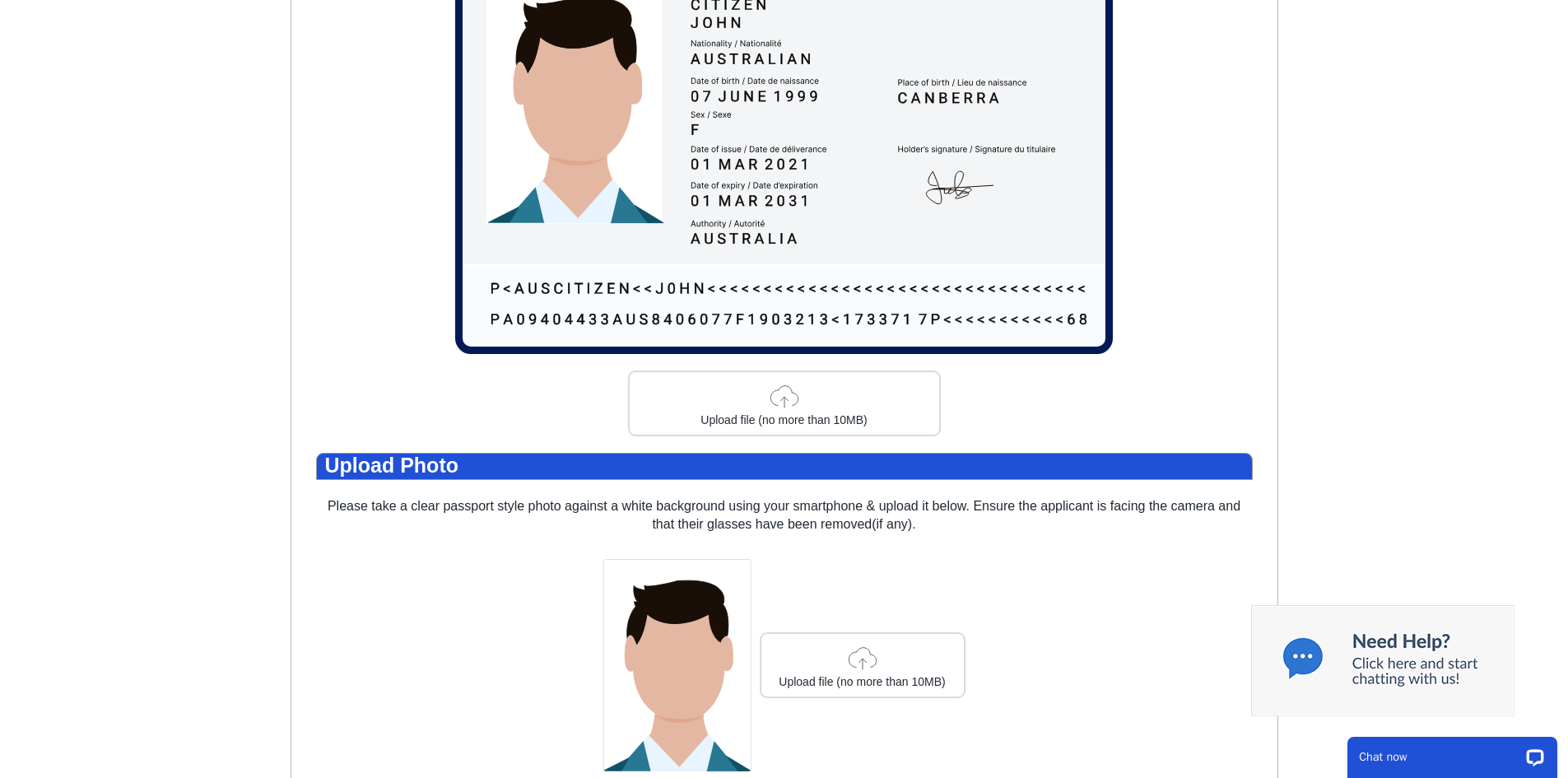 scroll, scrollTop: 461, scrollLeft: 0, axis: vertical 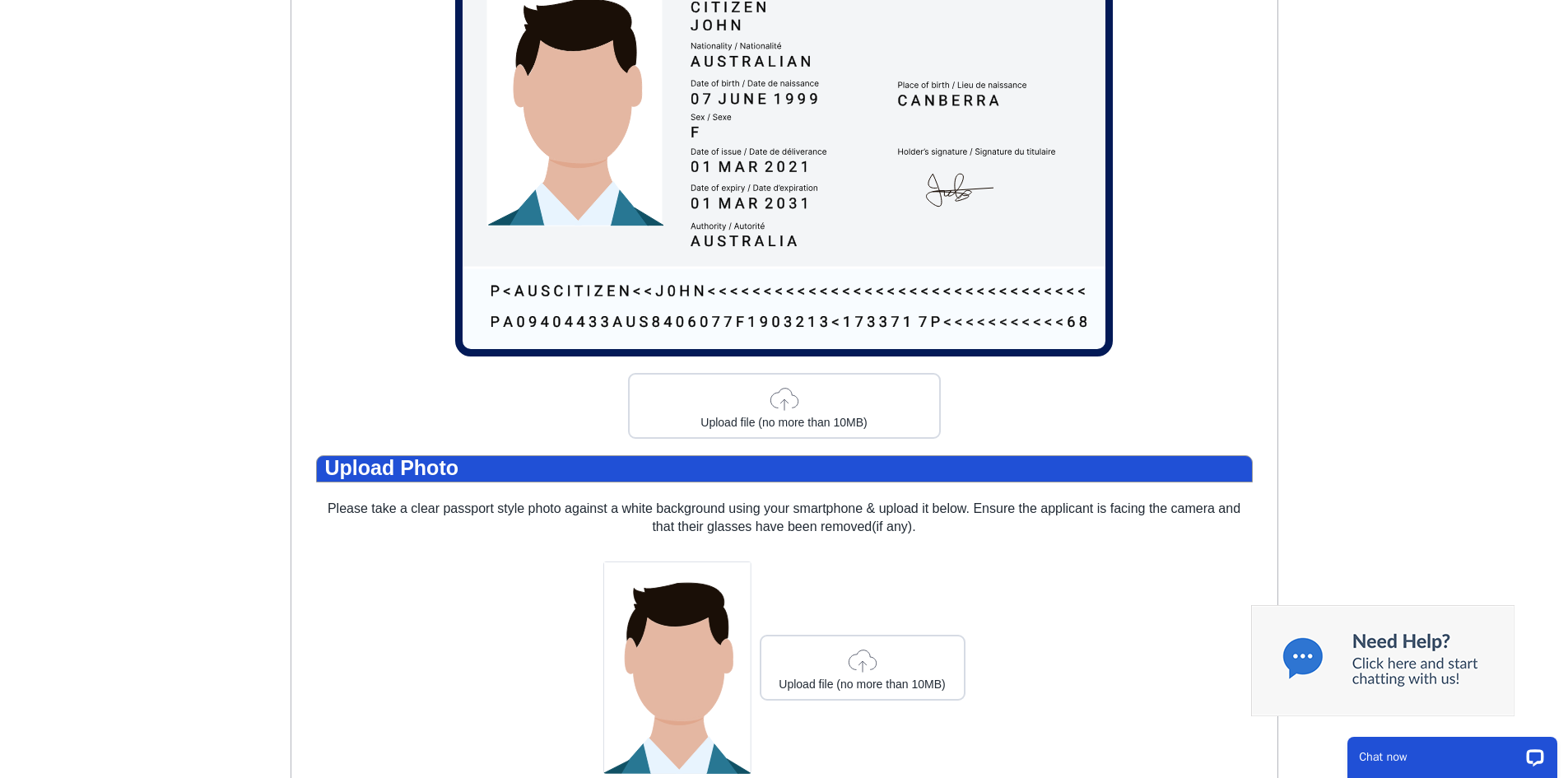 click 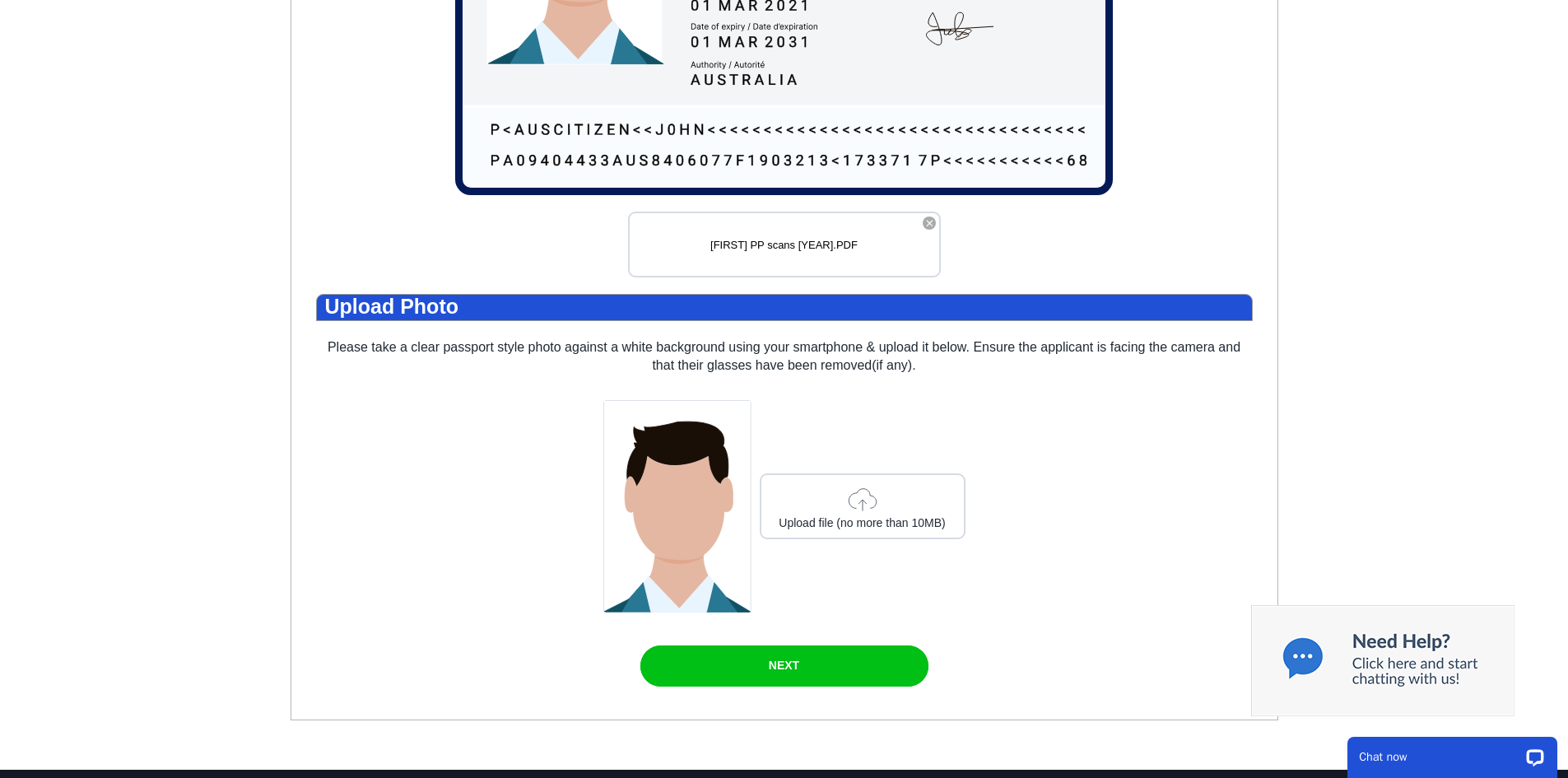 scroll, scrollTop: 626, scrollLeft: 0, axis: vertical 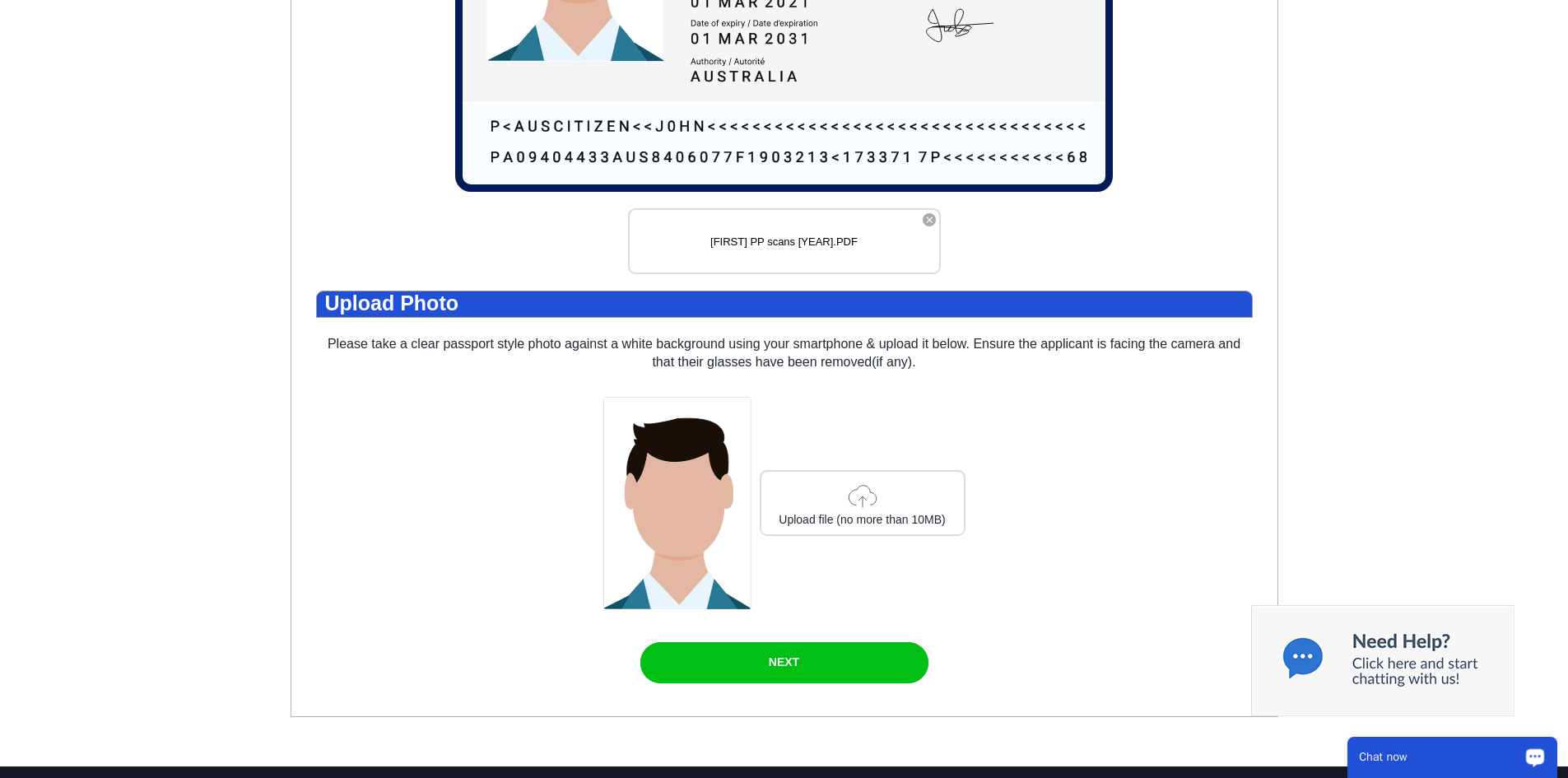 click 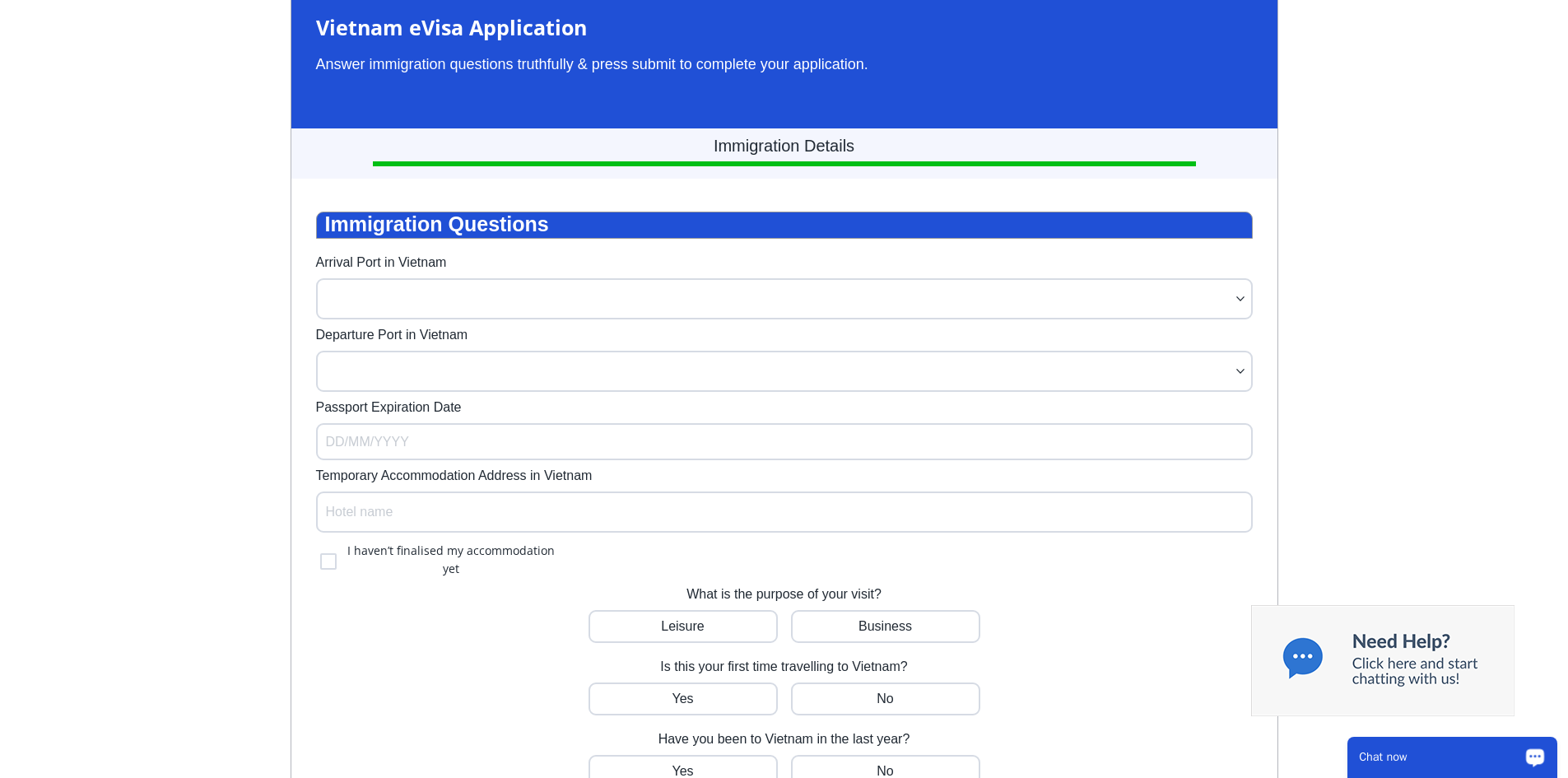 scroll, scrollTop: 49, scrollLeft: 0, axis: vertical 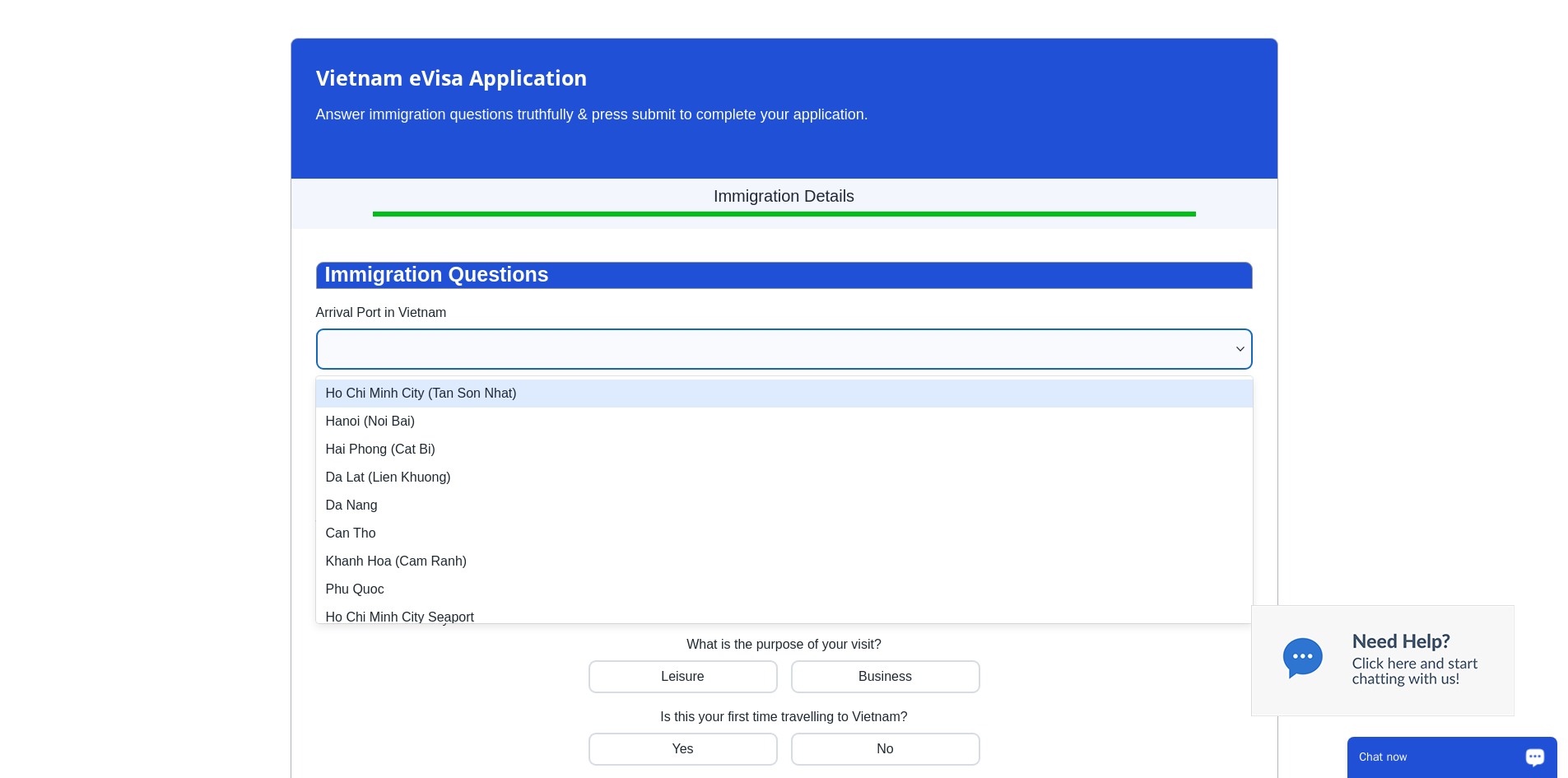 click at bounding box center [776, 349] 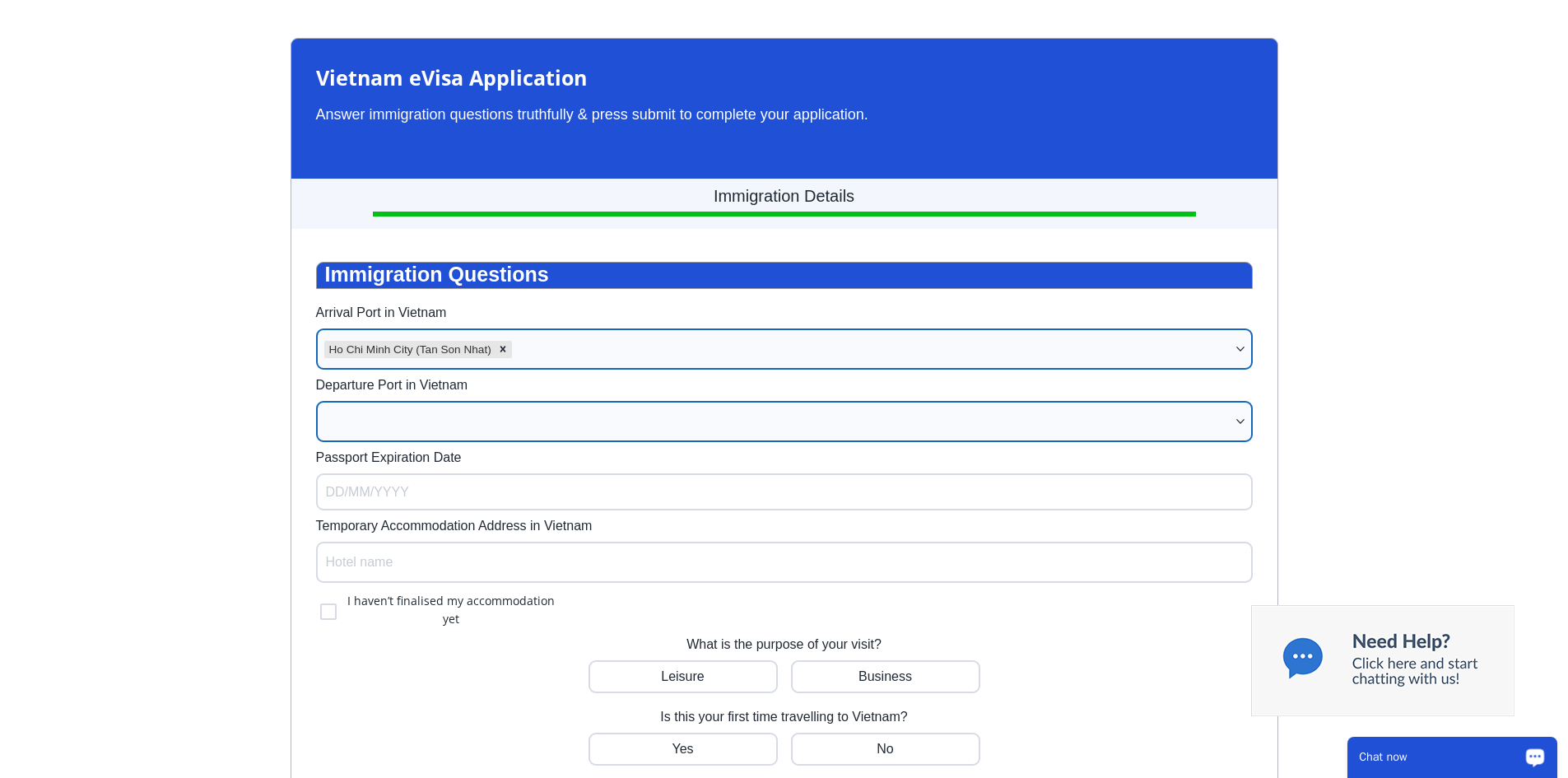 click at bounding box center (776, 422) 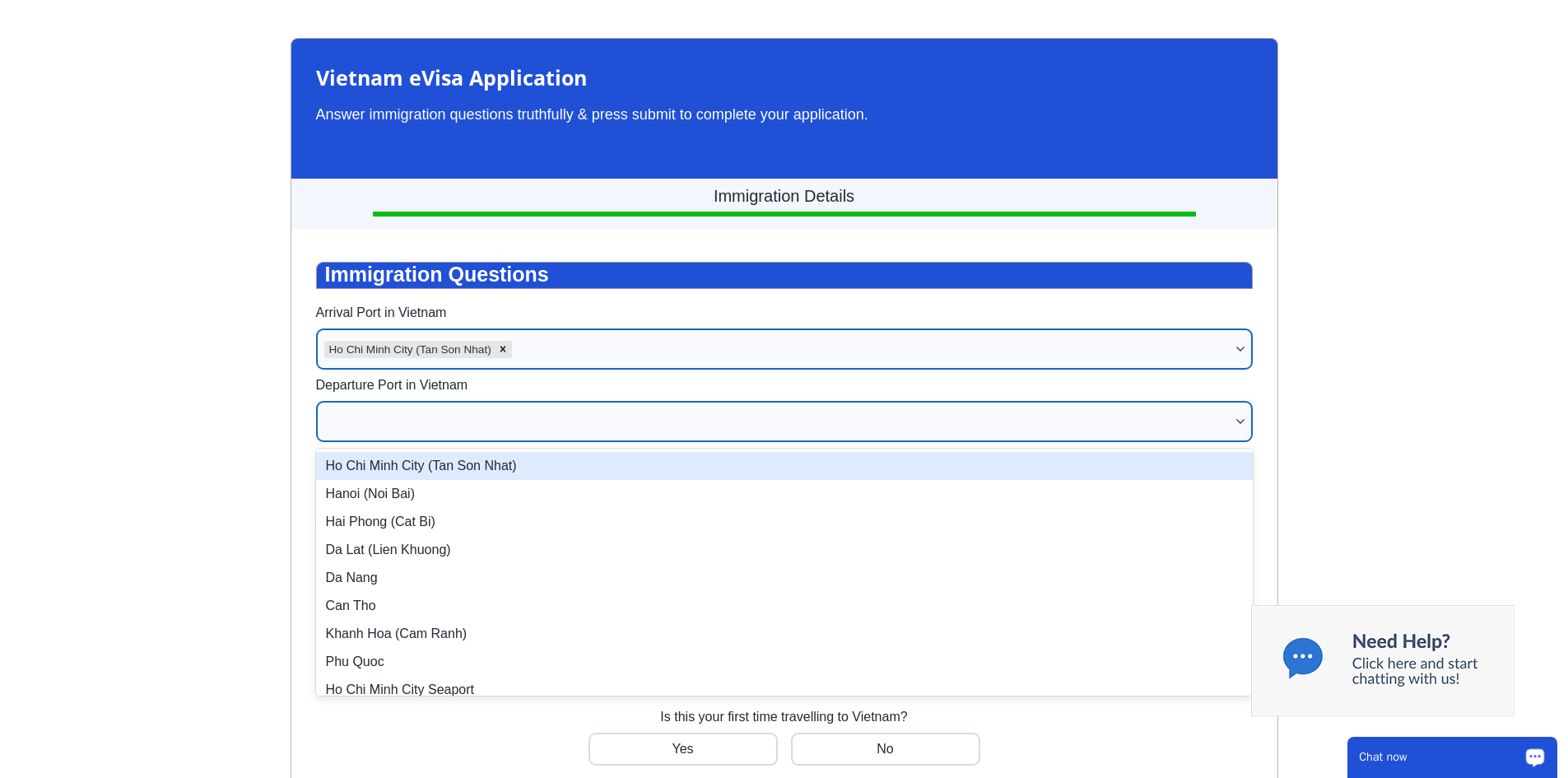 click on "Ho Chi Minh City (Tan Son Nhat)" at bounding box center [784, 466] 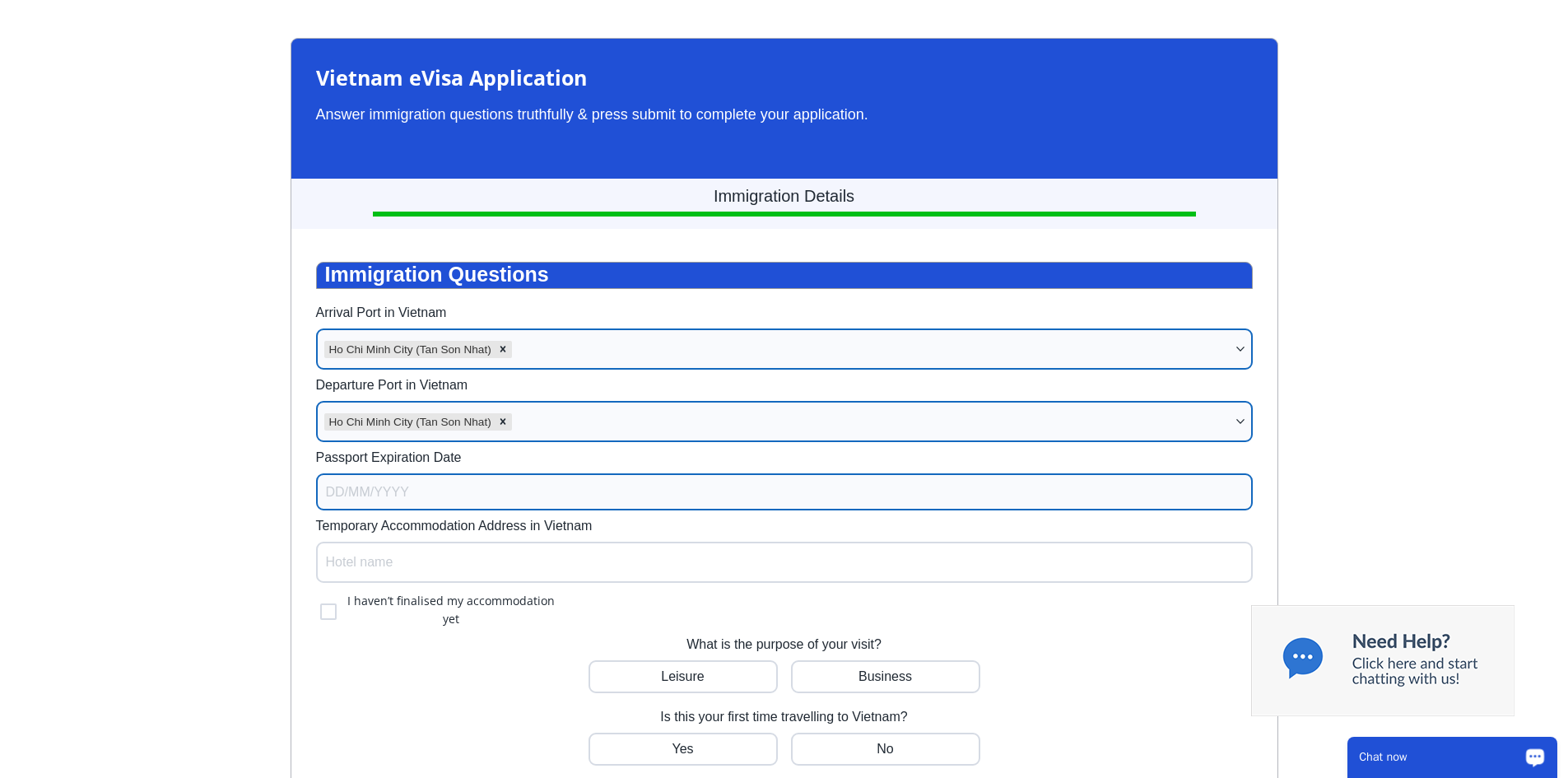 click on "Passport Expiration Date" at bounding box center (784, 491) 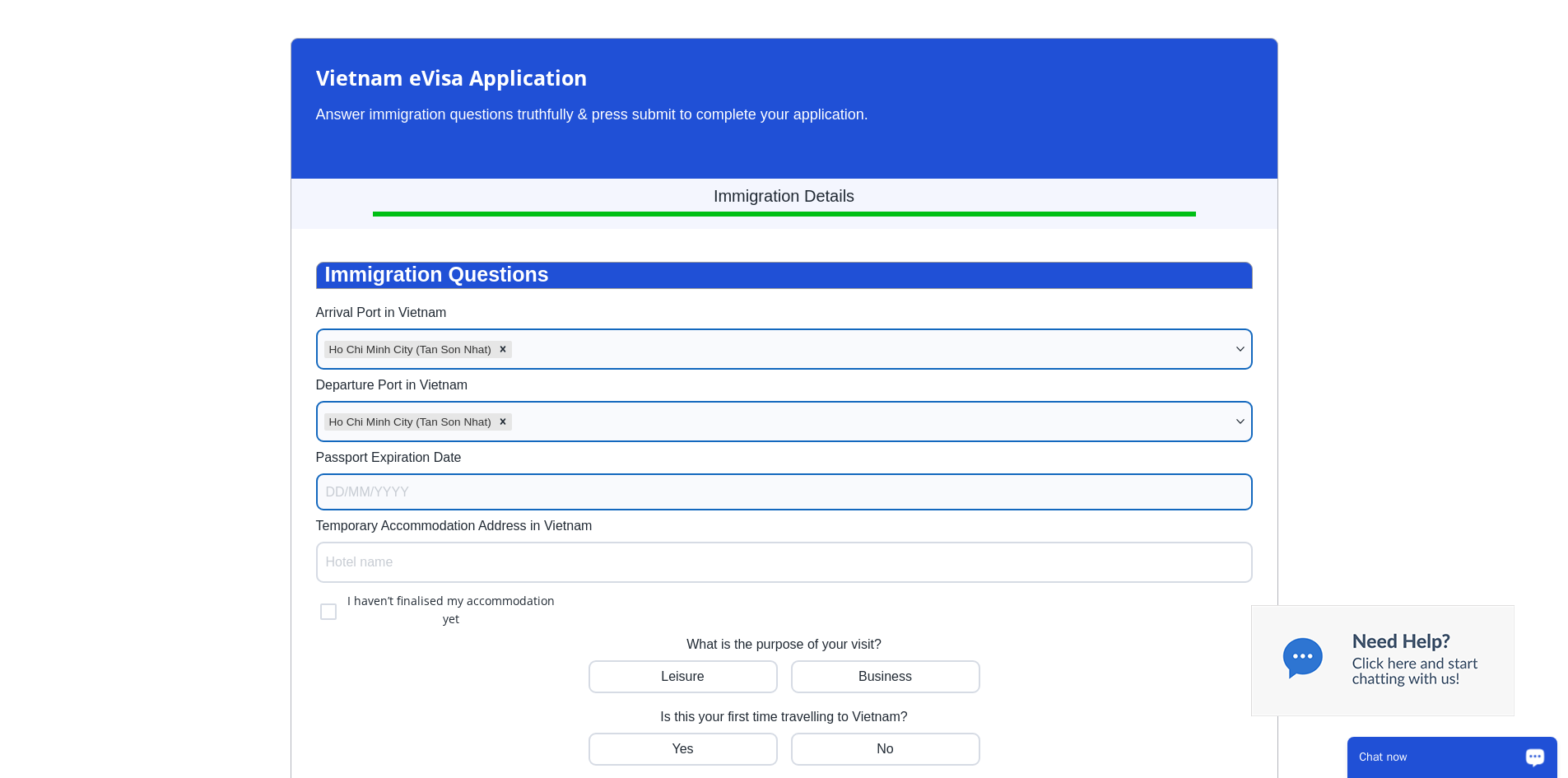 select on "6" 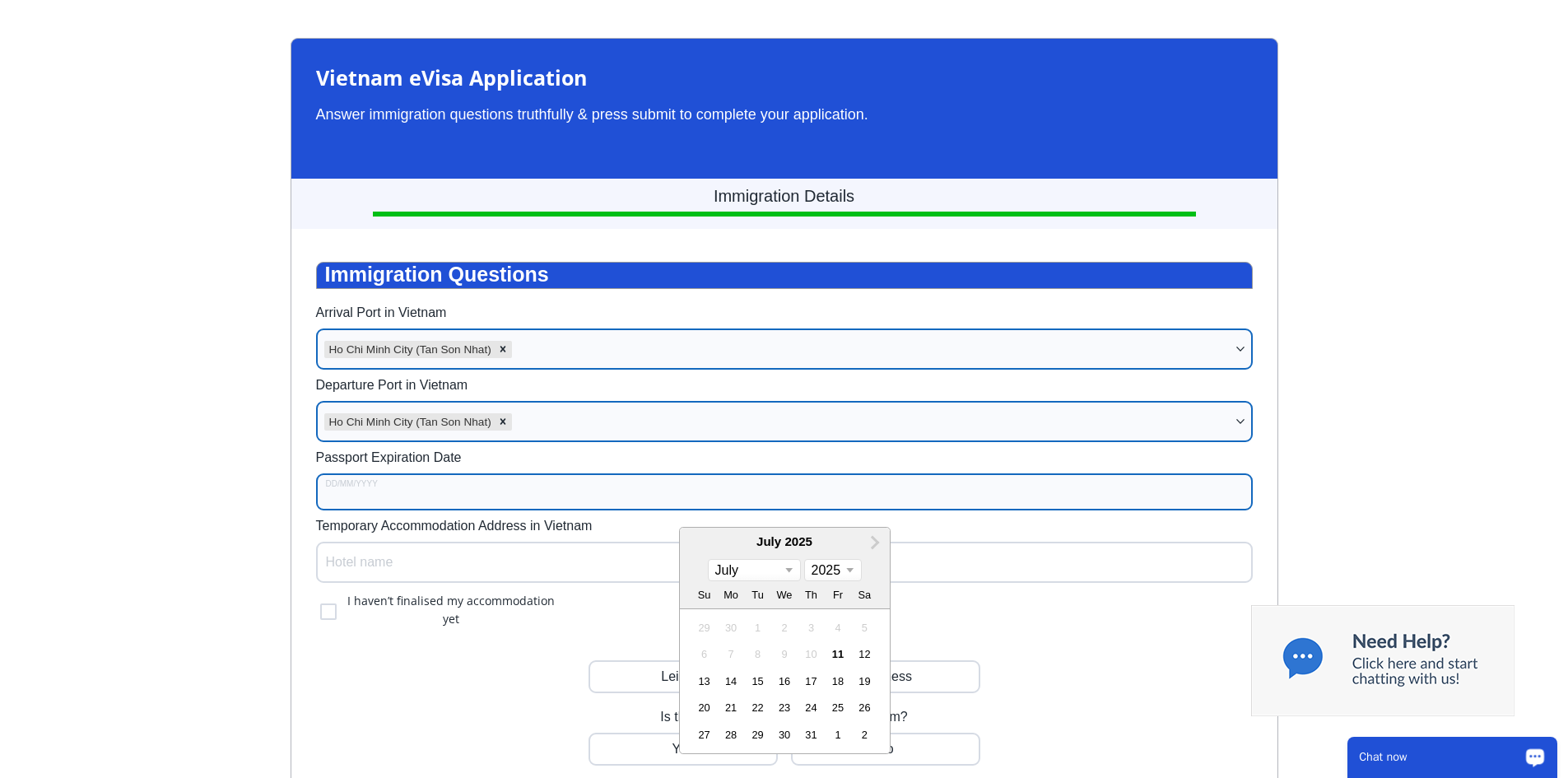 click on "2025 2026 2027 2028 2029 2030 2031 2032 2033 2034 2035 2036 2037 2038 2039 2040 2041 2042 2043 2044 2045 2046 2047 2048 2049 2050 2051 2052 2053 2054 2055 2056 2057 2058 2059 2060 2061 2062 2063 2064 2065 2066 2067 2068 2069 2070 2071 2072 2073 2074 2075 2076 2077 2078 2079 2080 2081 2082 2083 2084 2085 2086 2087 2088 2089 2090 2091 2092 2093 2094 2095 2096 2097 2098 2099 2100" at bounding box center [833, 571] 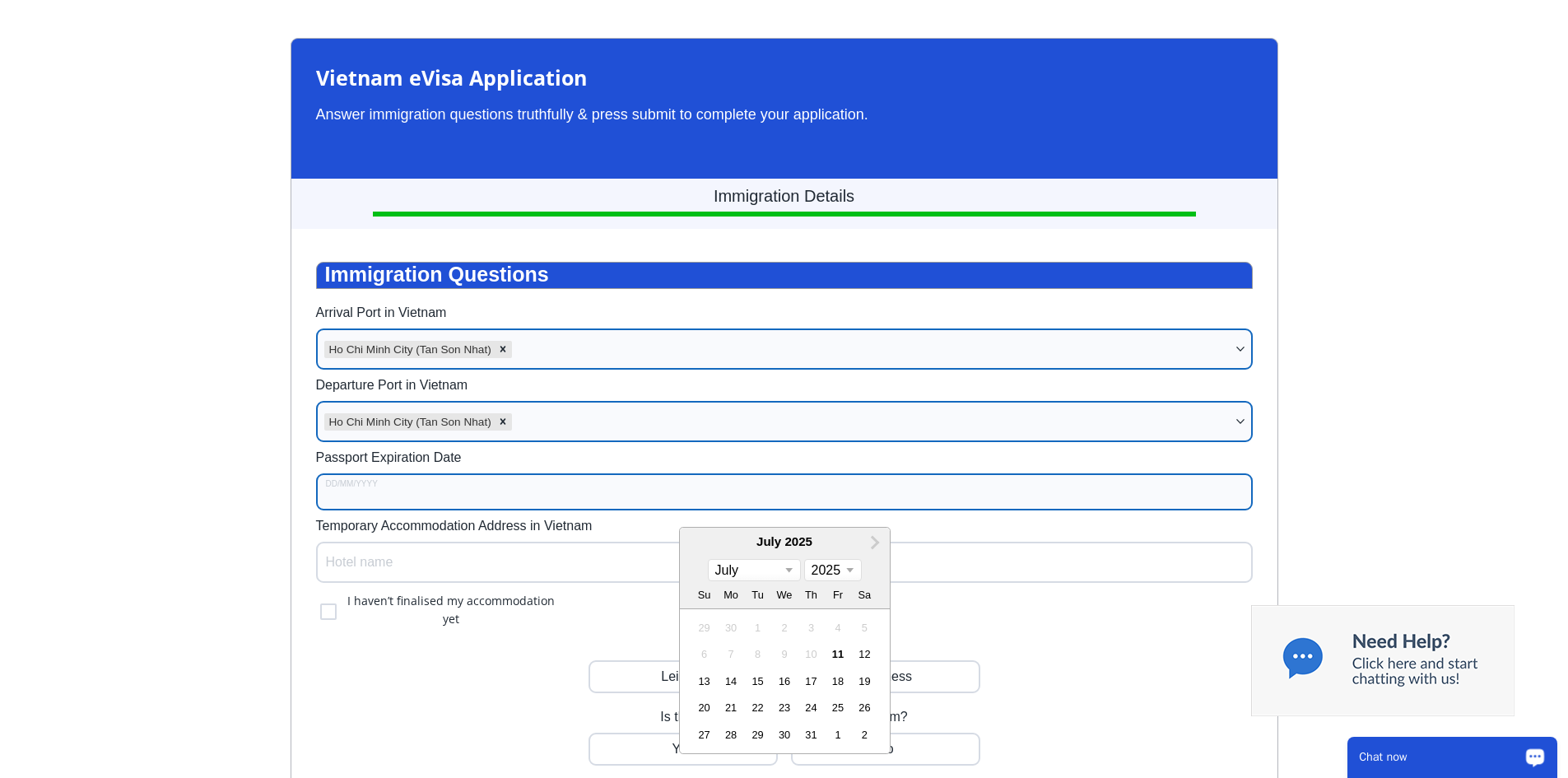 click on "2025 2026 2027 2028 2029 2030 2031 2032 2033 2034 2035 2036 2037 2038 2039 2040 2041 2042 2043 2044 2045 2046 2047 2048 2049 2050 2051 2052 2053 2054 2055 2056 2057 2058 2059 2060 2061 2062 2063 2064 2065 2066 2067 2068 2069 2070 2071 2072 2073 2074 2075 2076 2077 2078 2079 2080 2081 2082 2083 2084 2085 2086 2087 2088 2089 2090 2091 2092 2093 2094 2095 2096 2097 2098 2099 2100" at bounding box center [833, 571] 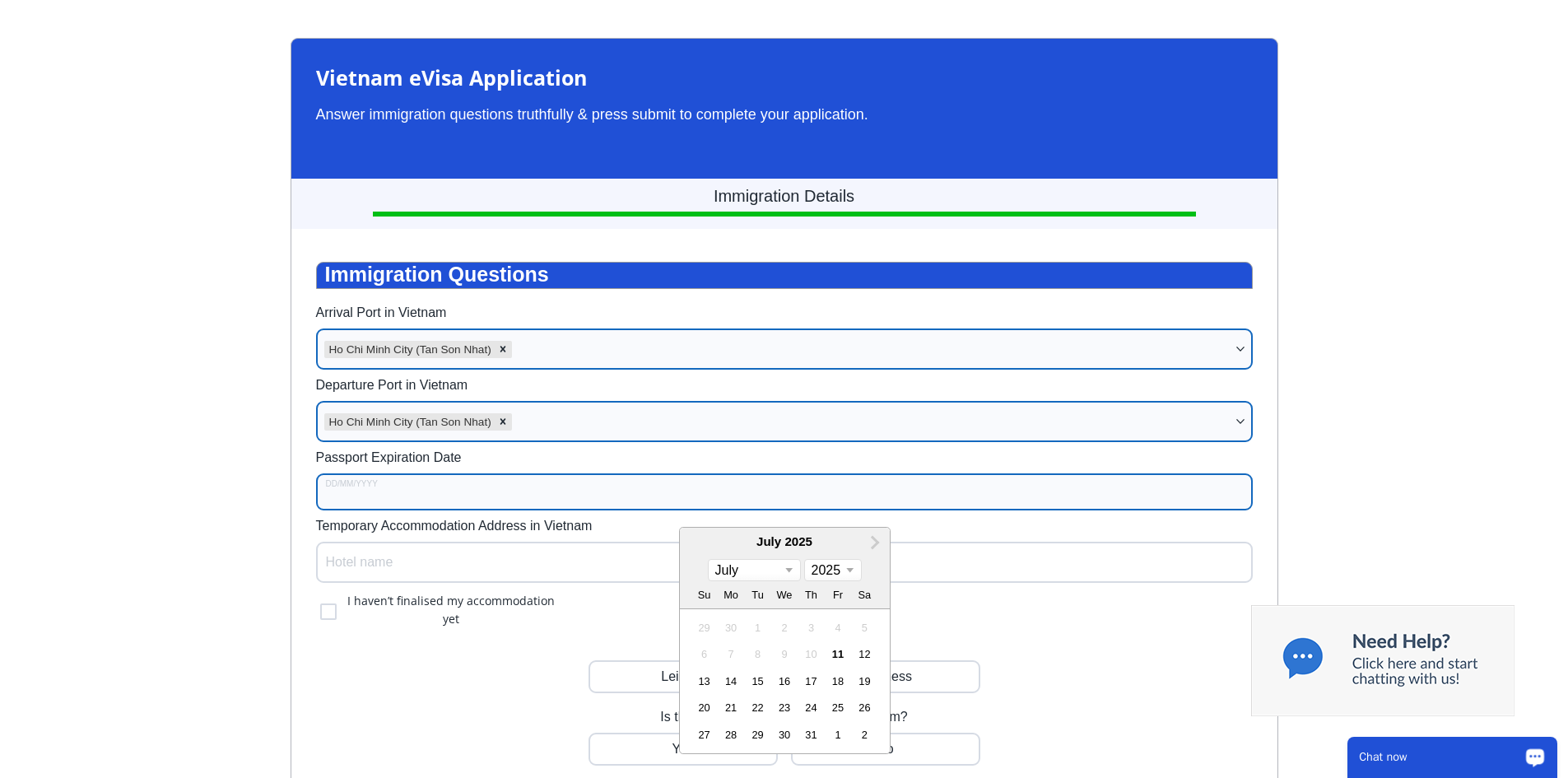 click on "2025 2026 2027 2028 2029 2030 2031 2032 2033 2034 2035 2036 2037 2038 2039 2040 2041 2042 2043 2044 2045 2046 2047 2048 2049 2050 2051 2052 2053 2054 2055 2056 2057 2058 2059 2060 2061 2062 2063 2064 2065 2066 2067 2068 2069 2070 2071 2072 2073 2074 2075 2076 2077 2078 2079 2080 2081 2082 2083 2084 2085 2086 2087 2088 2089 2090 2091 2092 2093 2094 2095 2096 2097 2098 2099 2100" at bounding box center [833, 571] 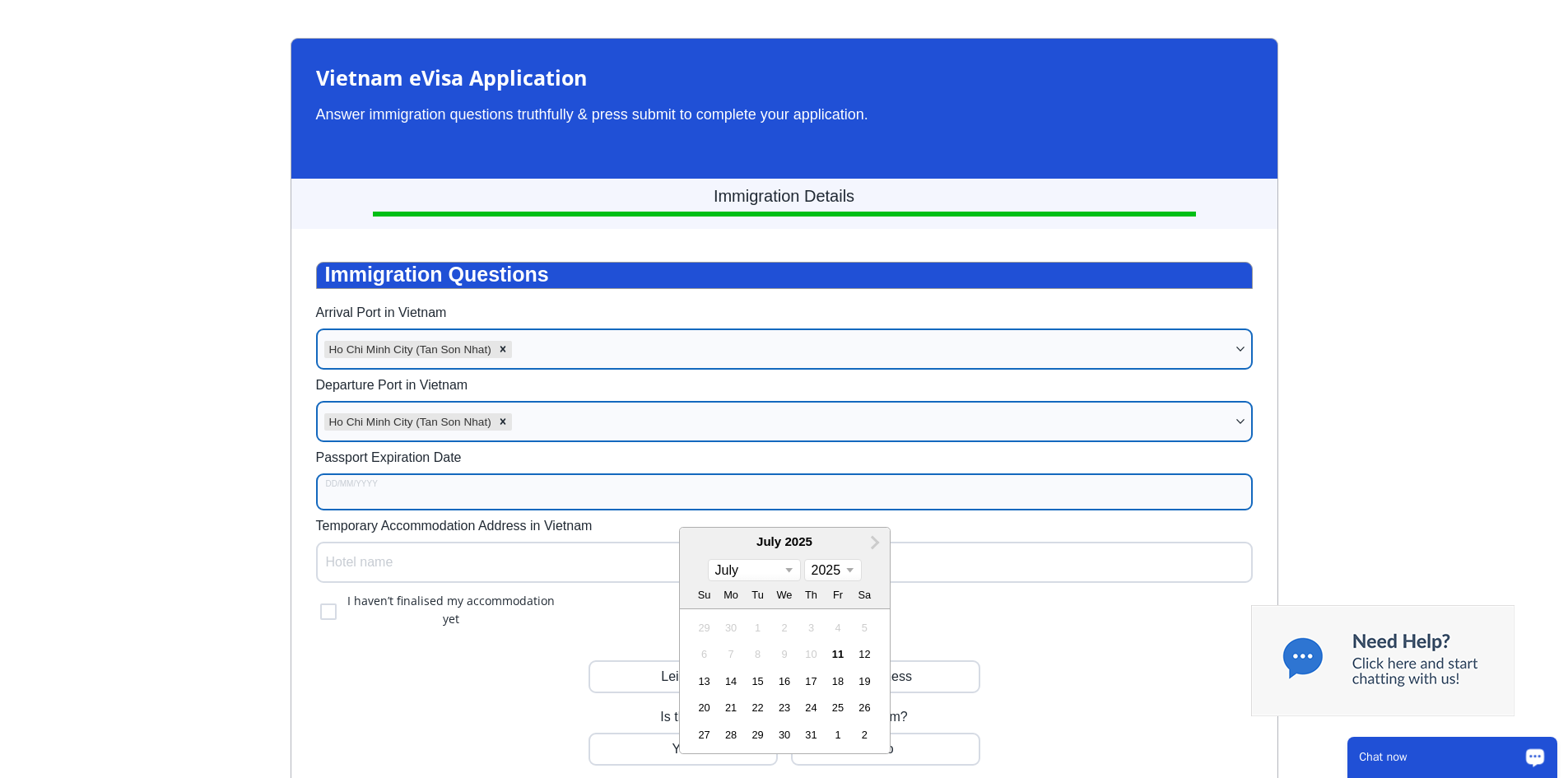 click on "2025 2026 2027 2028 2029 2030 2031 2032 2033 2034 2035 2036 2037 2038 2039 2040 2041 2042 2043 2044 2045 2046 2047 2048 2049 2050 2051 2052 2053 2054 2055 2056 2057 2058 2059 2060 2061 2062 2063 2064 2065 2066 2067 2068 2069 2070 2071 2072 2073 2074 2075 2076 2077 2078 2079 2080 2081 2082 2083 2084 2085 2086 2087 2088 2089 2090 2091 2092 2093 2094 2095 2096 2097 2098 2099 2100" at bounding box center [833, 571] 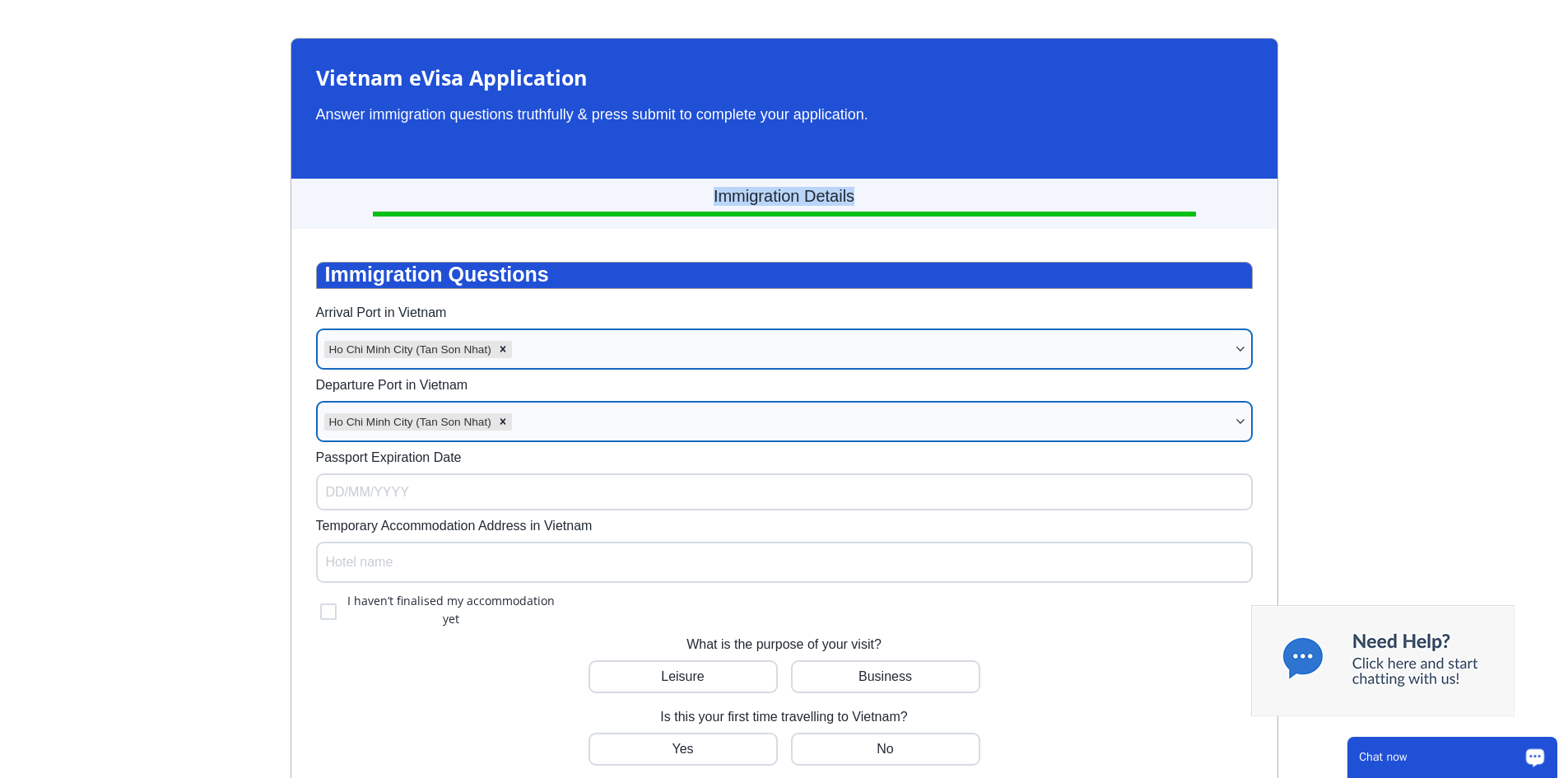 drag, startPoint x: 857, startPoint y: 193, endPoint x: 856, endPoint y: 203, distance: 10.0498756 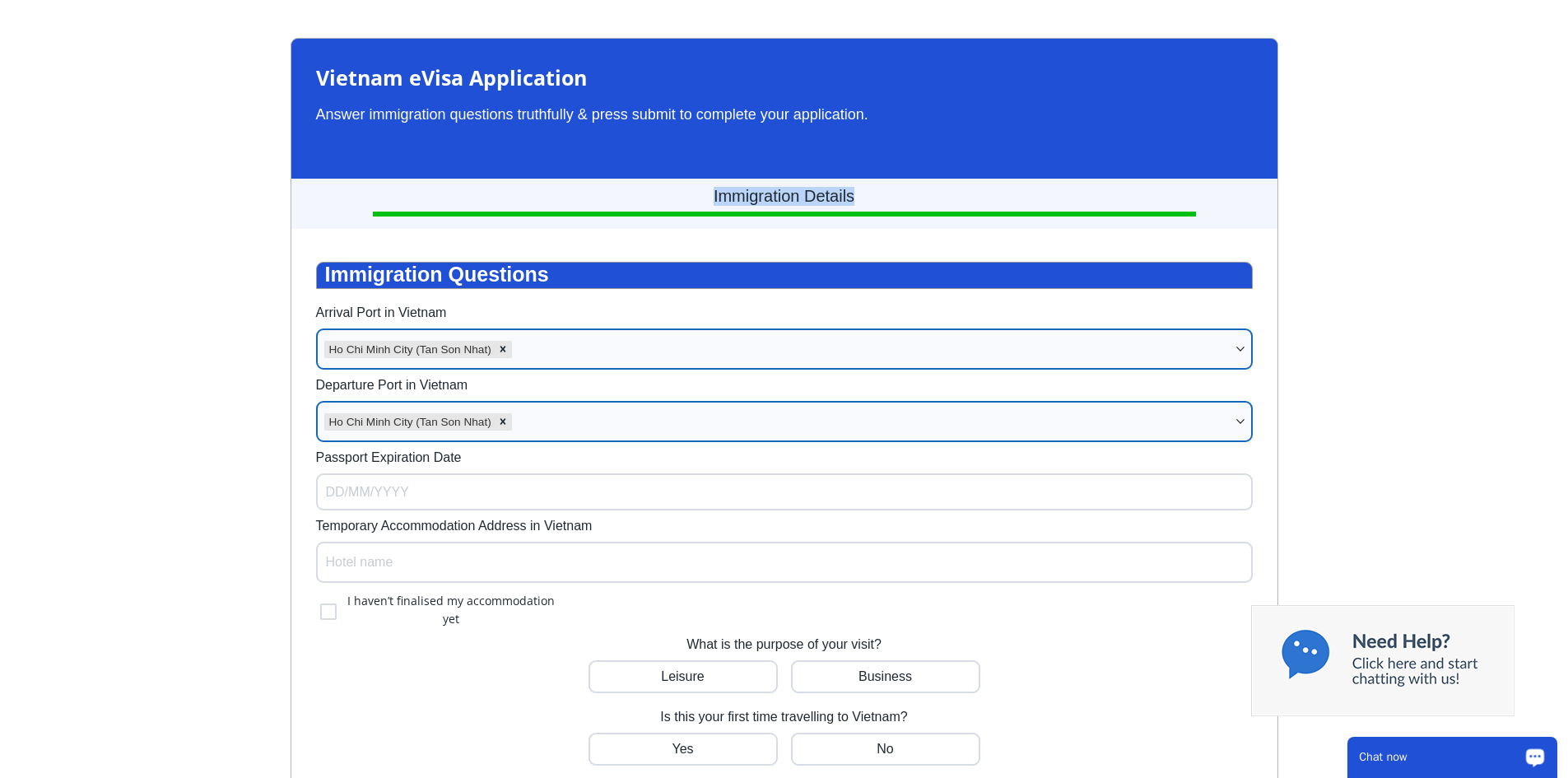 click on "Immigration Details" at bounding box center [784, 207] 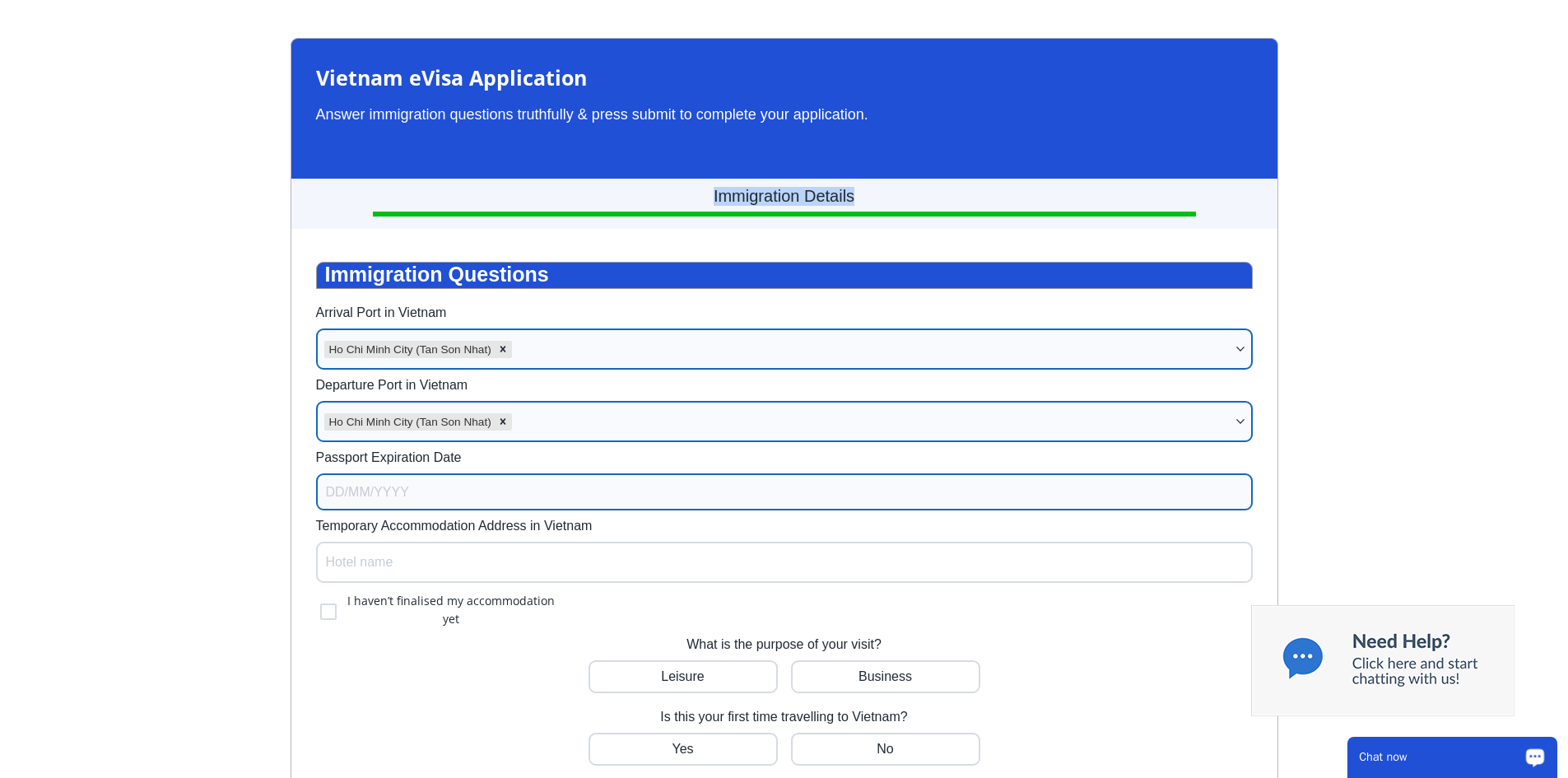 select on "6" 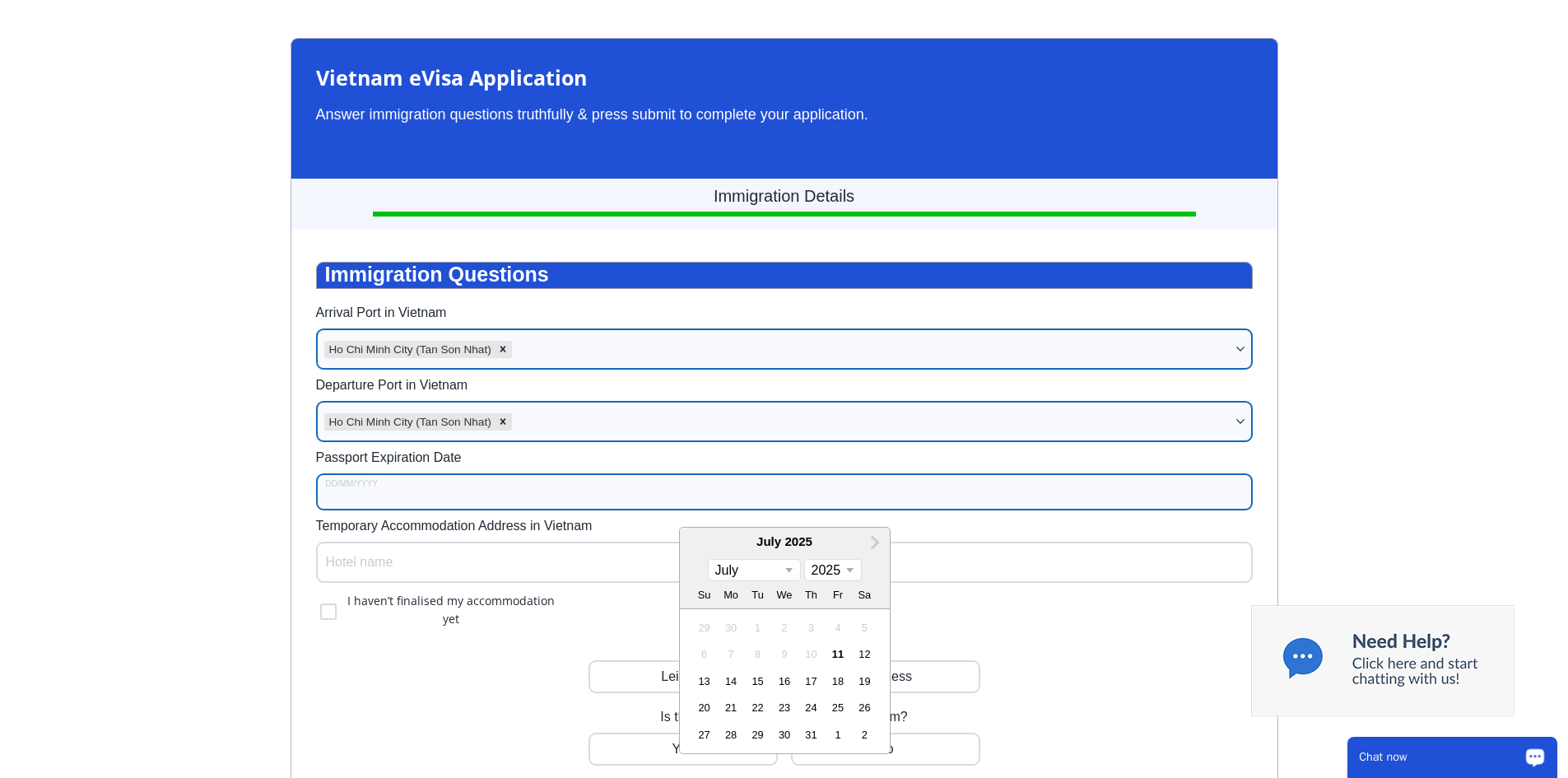 click on "Passport Expiration Date" at bounding box center (784, 491) 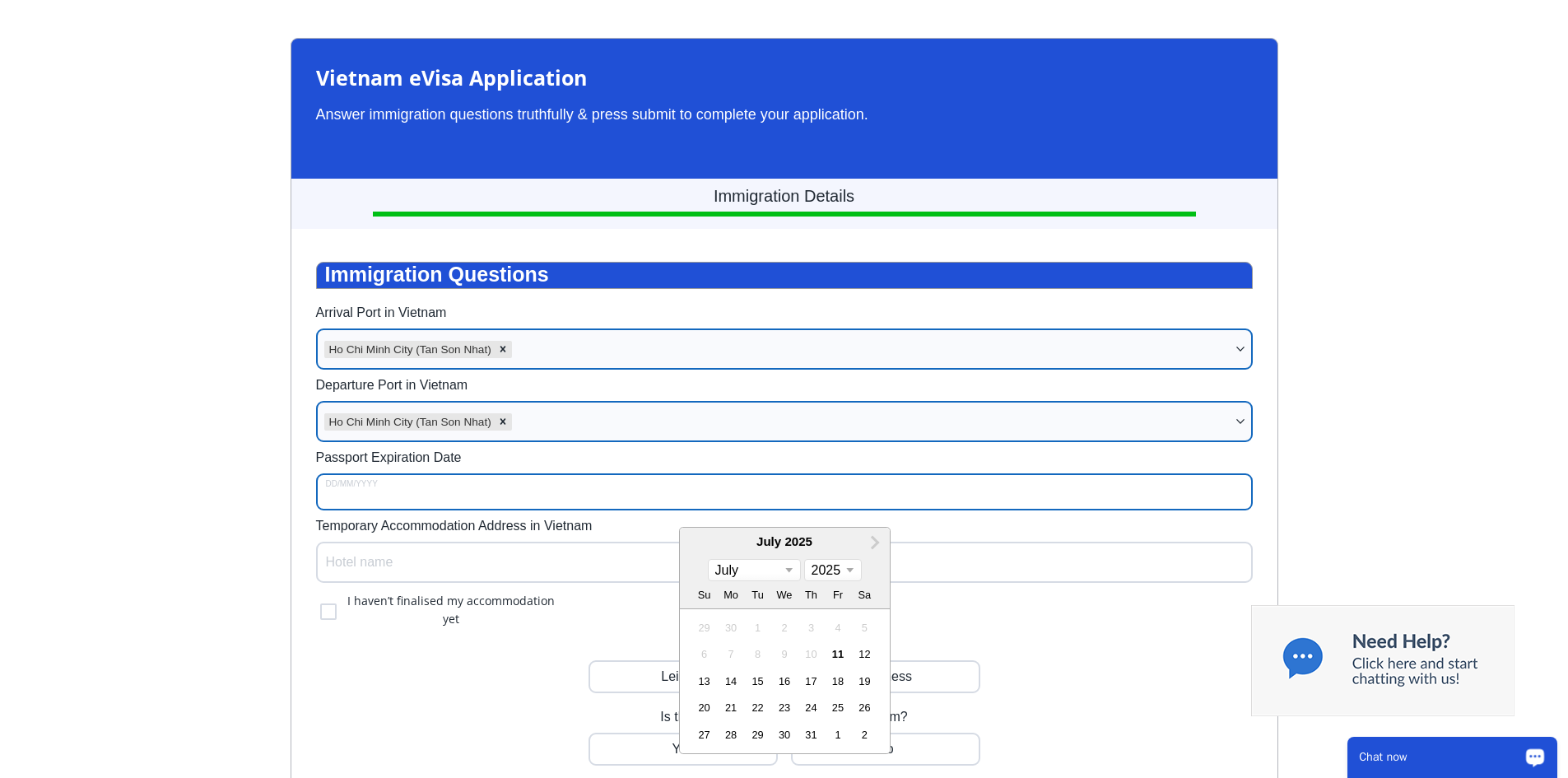 select on "2031" 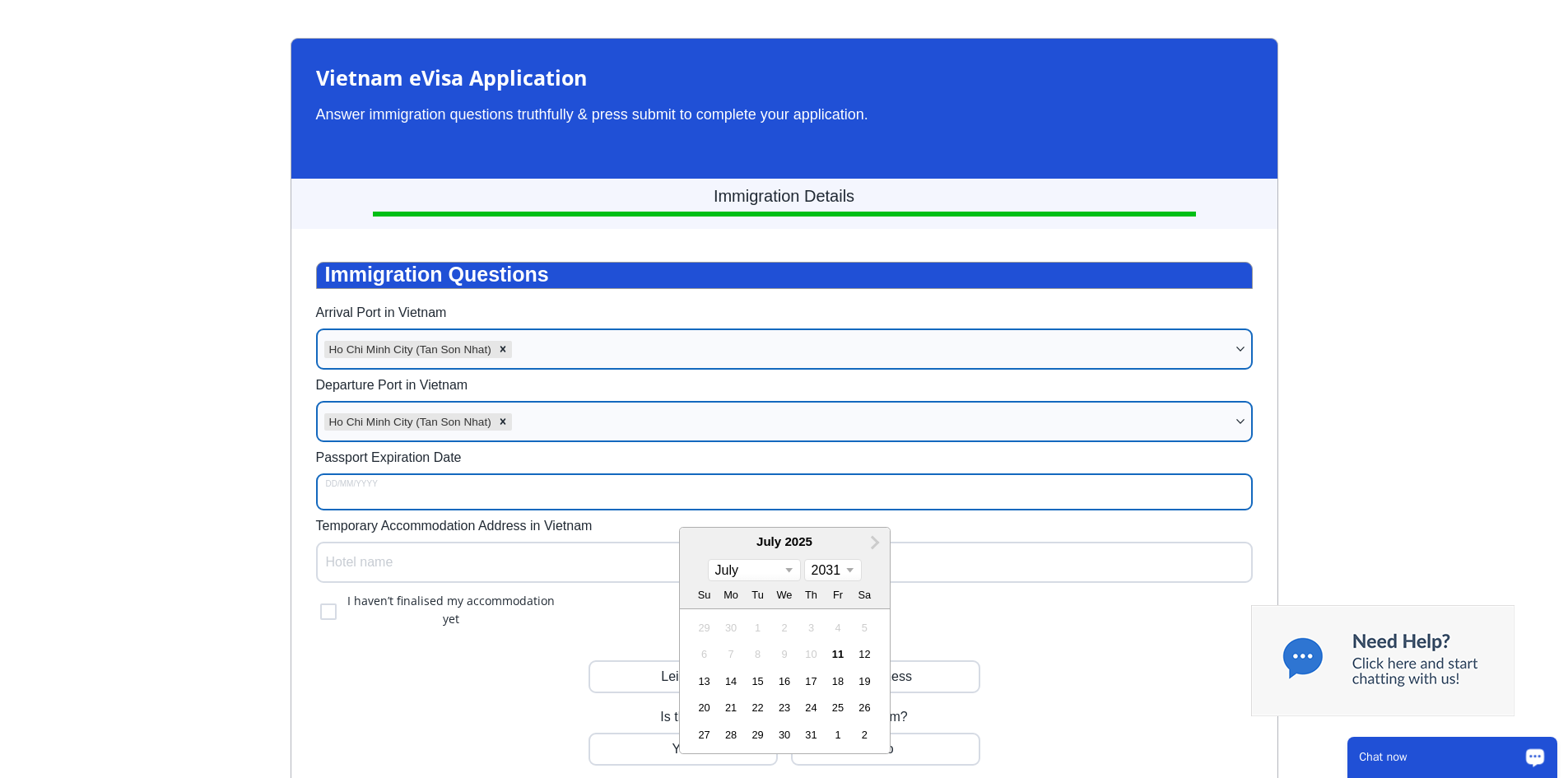 click on "2025 2026 2027 2028 2029 2030 2031 2032 2033 2034 2035 2036 2037 2038 2039 2040 2041 2042 2043 2044 2045 2046 2047 2048 2049 2050 2051 2052 2053 2054 2055 2056 2057 2058 2059 2060 2061 2062 2063 2064 2065 2066 2067 2068 2069 2070 2071 2072 2073 2074 2075 2076 2077 2078 2079 2080 2081 2082 2083 2084 2085 2086 2087 2088 2089 2090 2091 2092 2093 2094 2095 2096 2097 2098 2099 2100" at bounding box center [833, 571] 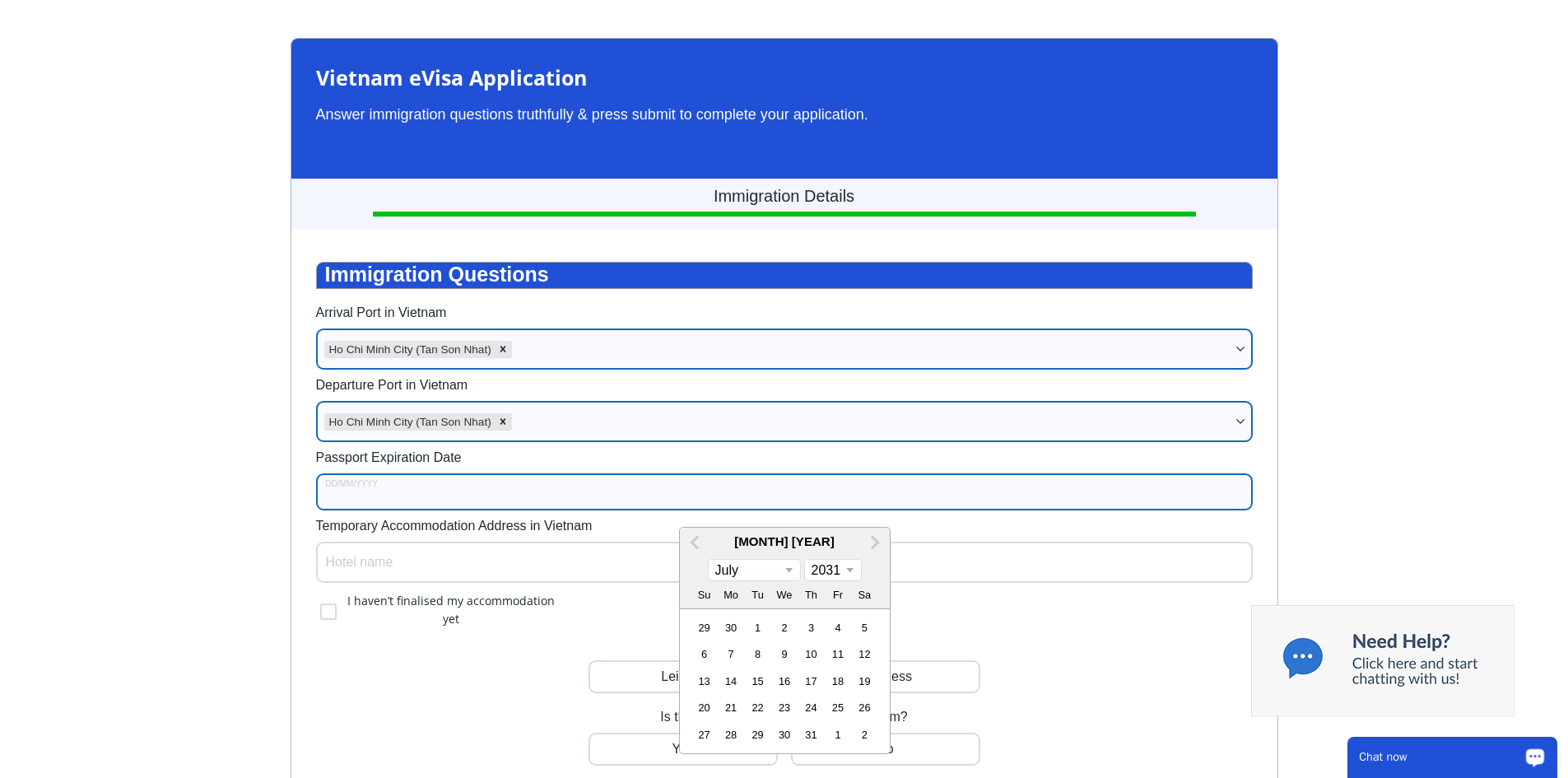 click on "January February March April May June July August September October November December" at bounding box center (754, 571) 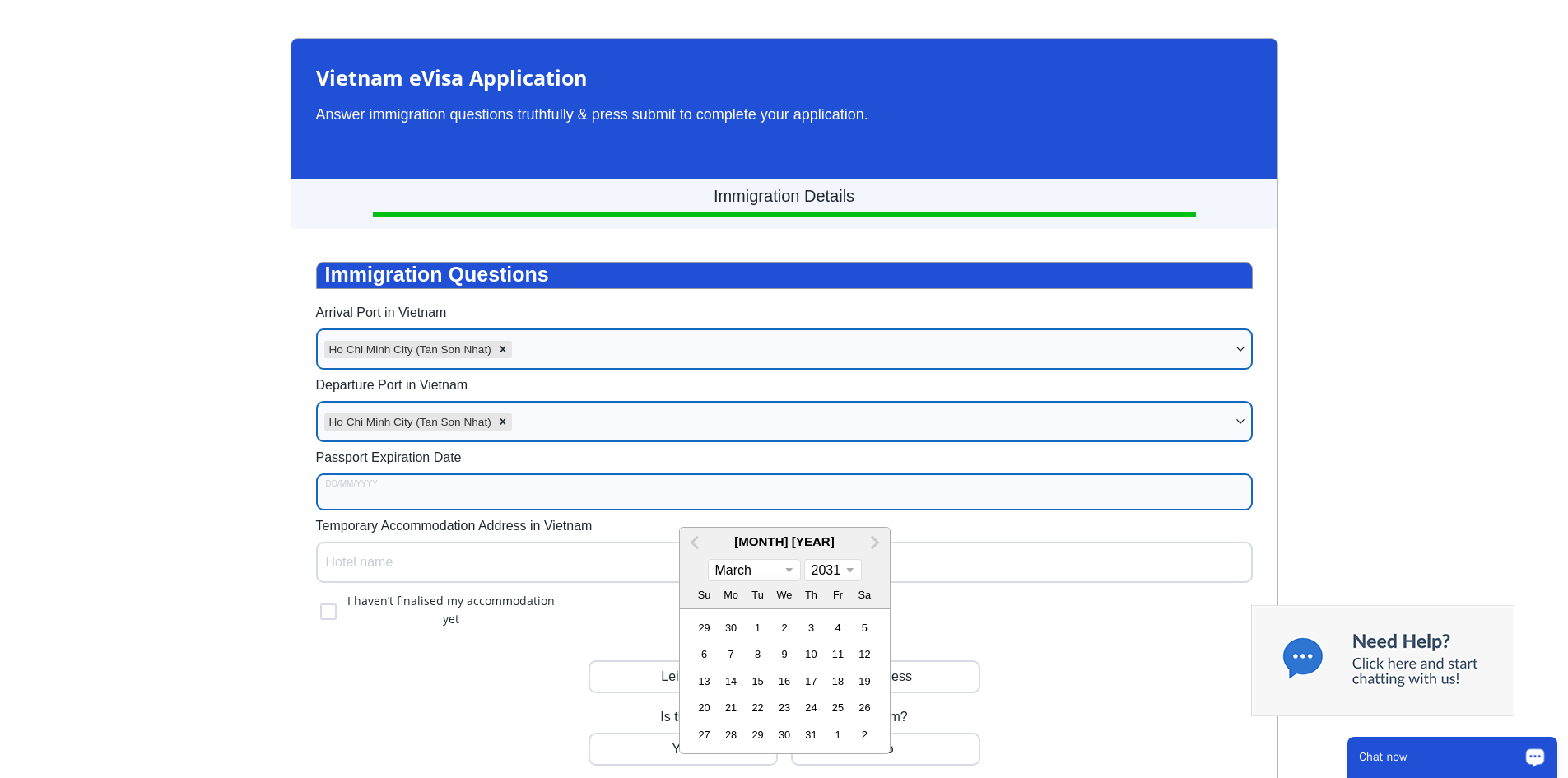 click on "January February March April May June July August September October November December" at bounding box center [754, 571] 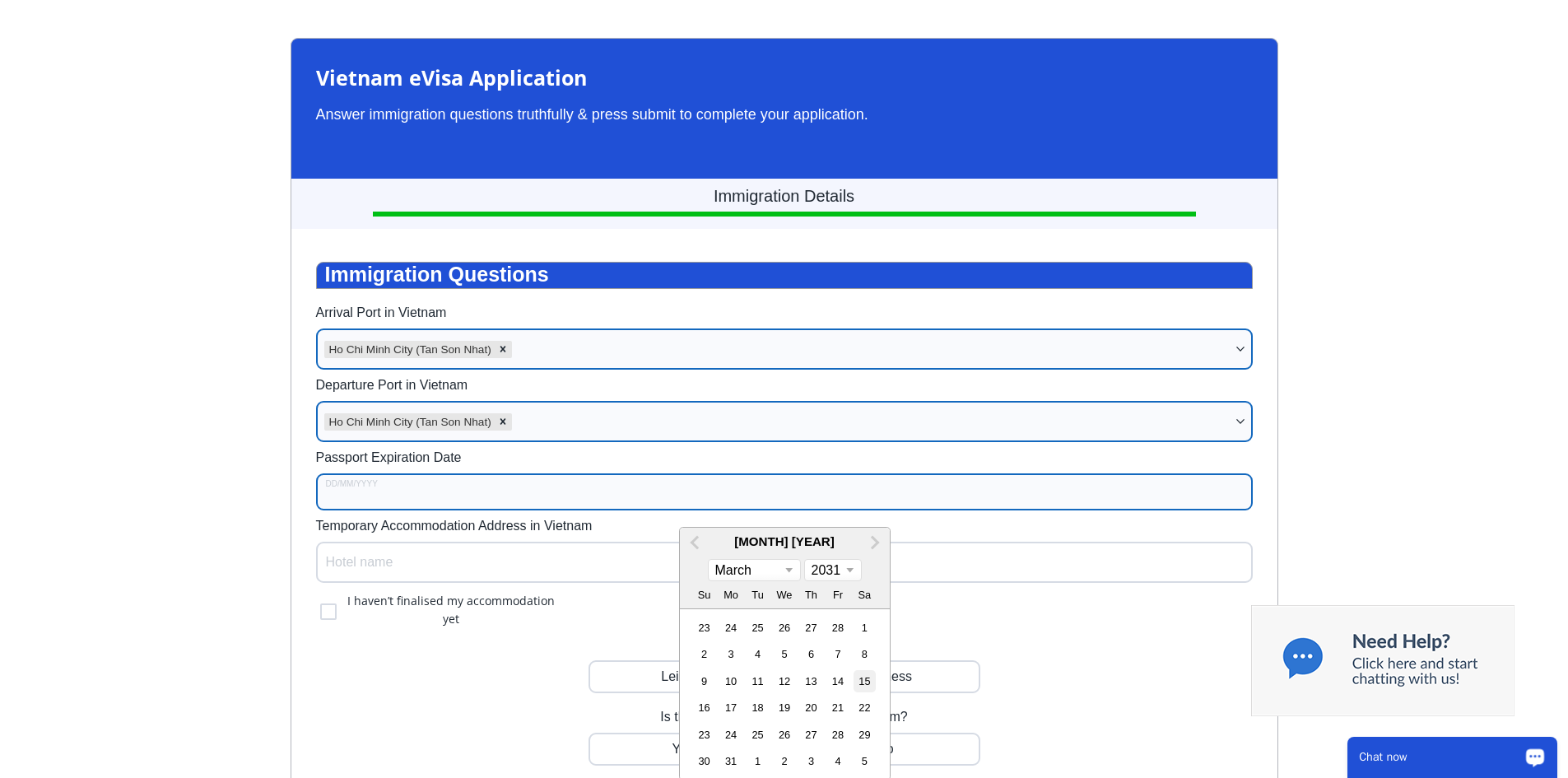 click on "15" at bounding box center [864, 681] 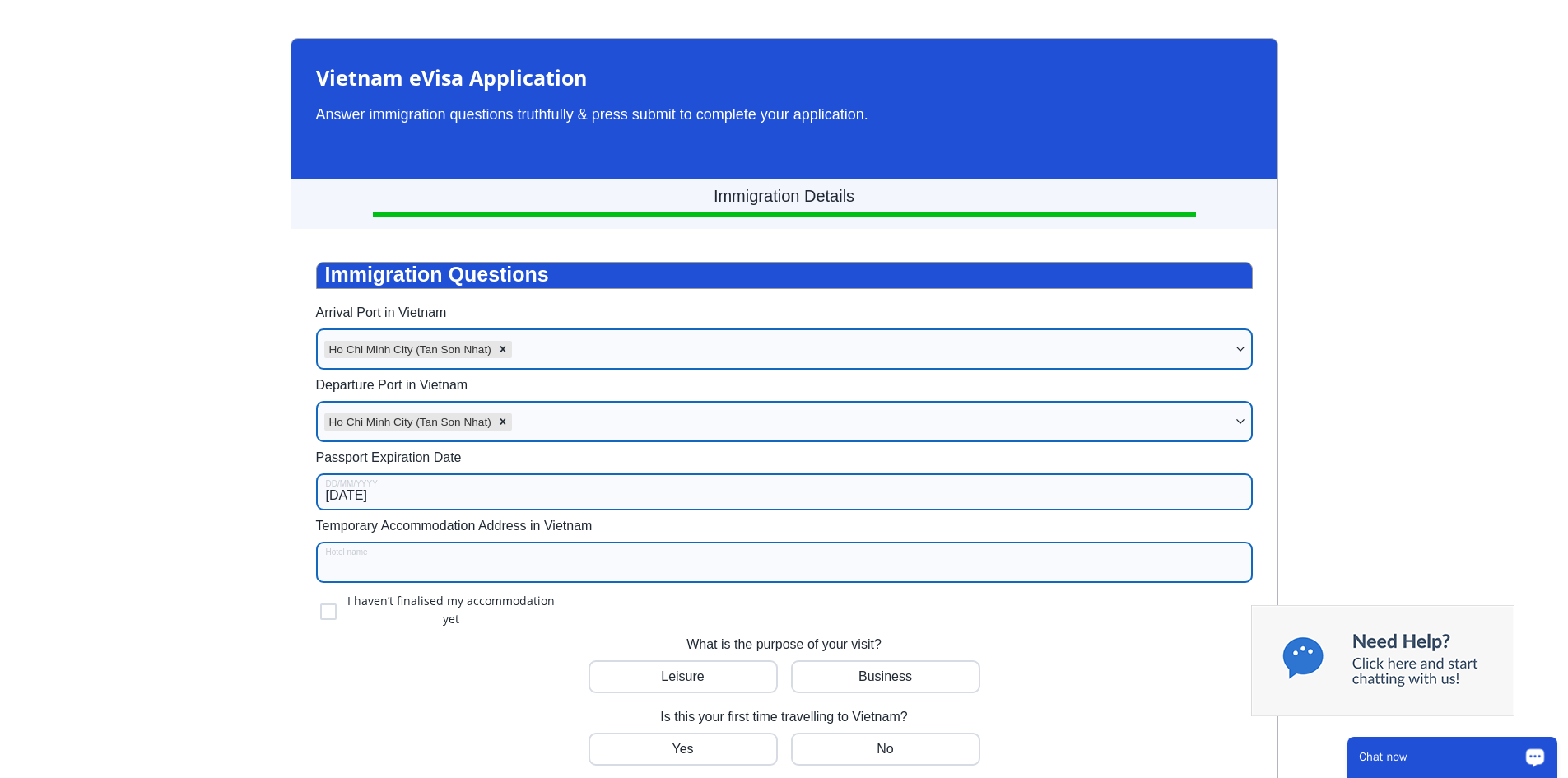 click on "Temporary Accommodation Address in Vietnam" at bounding box center [784, 562] 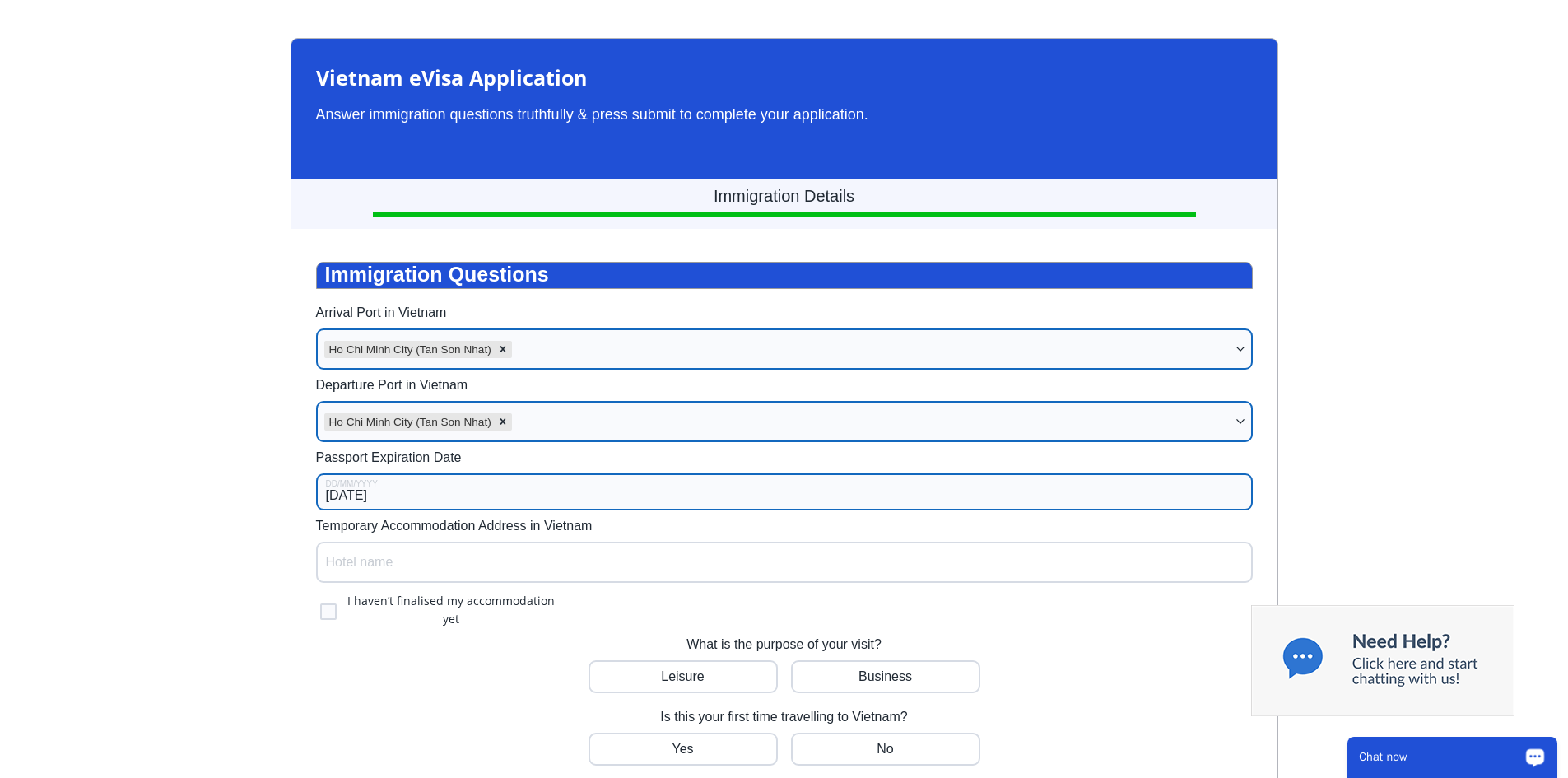 click at bounding box center (328, 612) 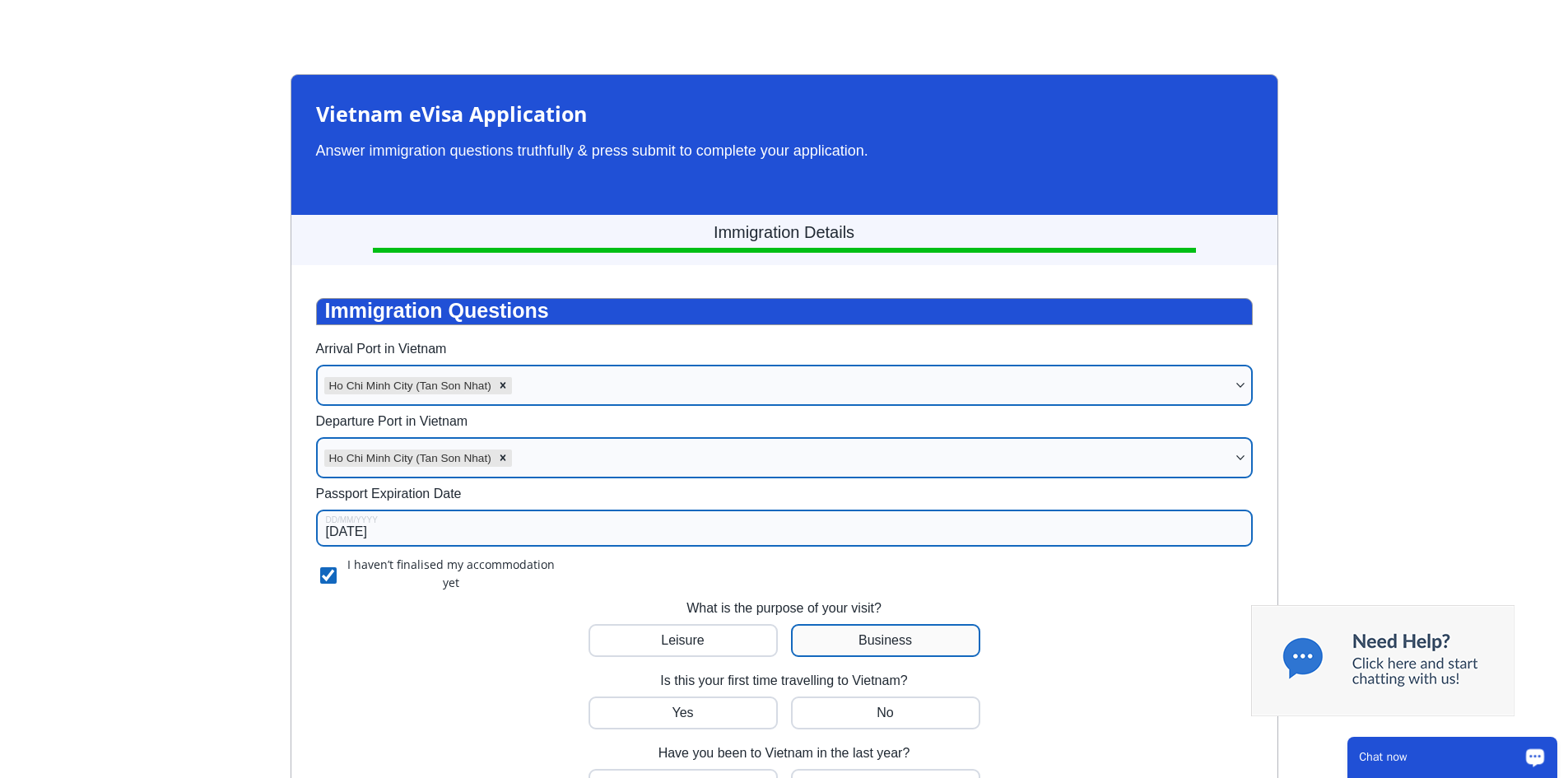 click at bounding box center [683, 641] 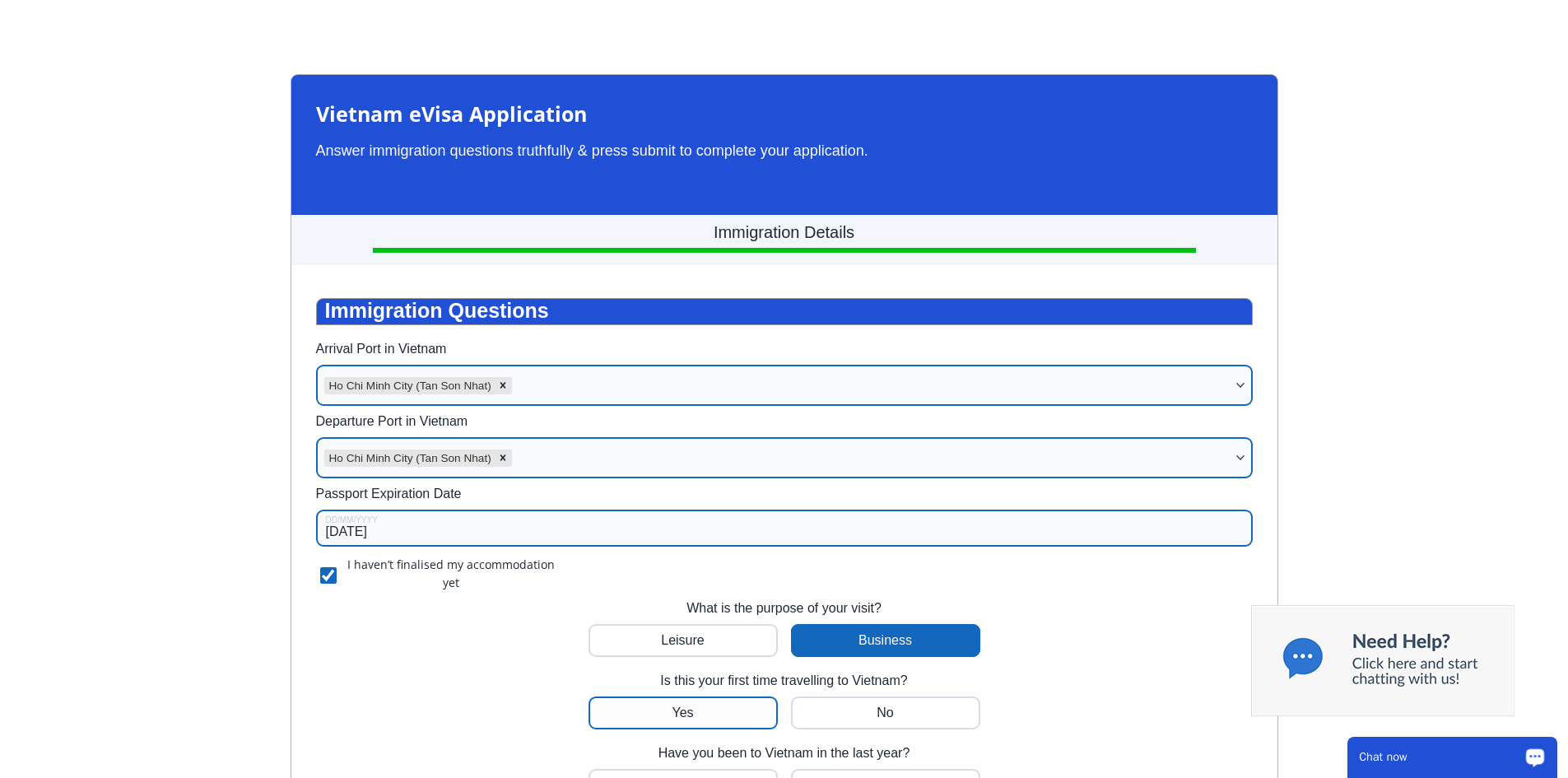 click at bounding box center [683, 713] 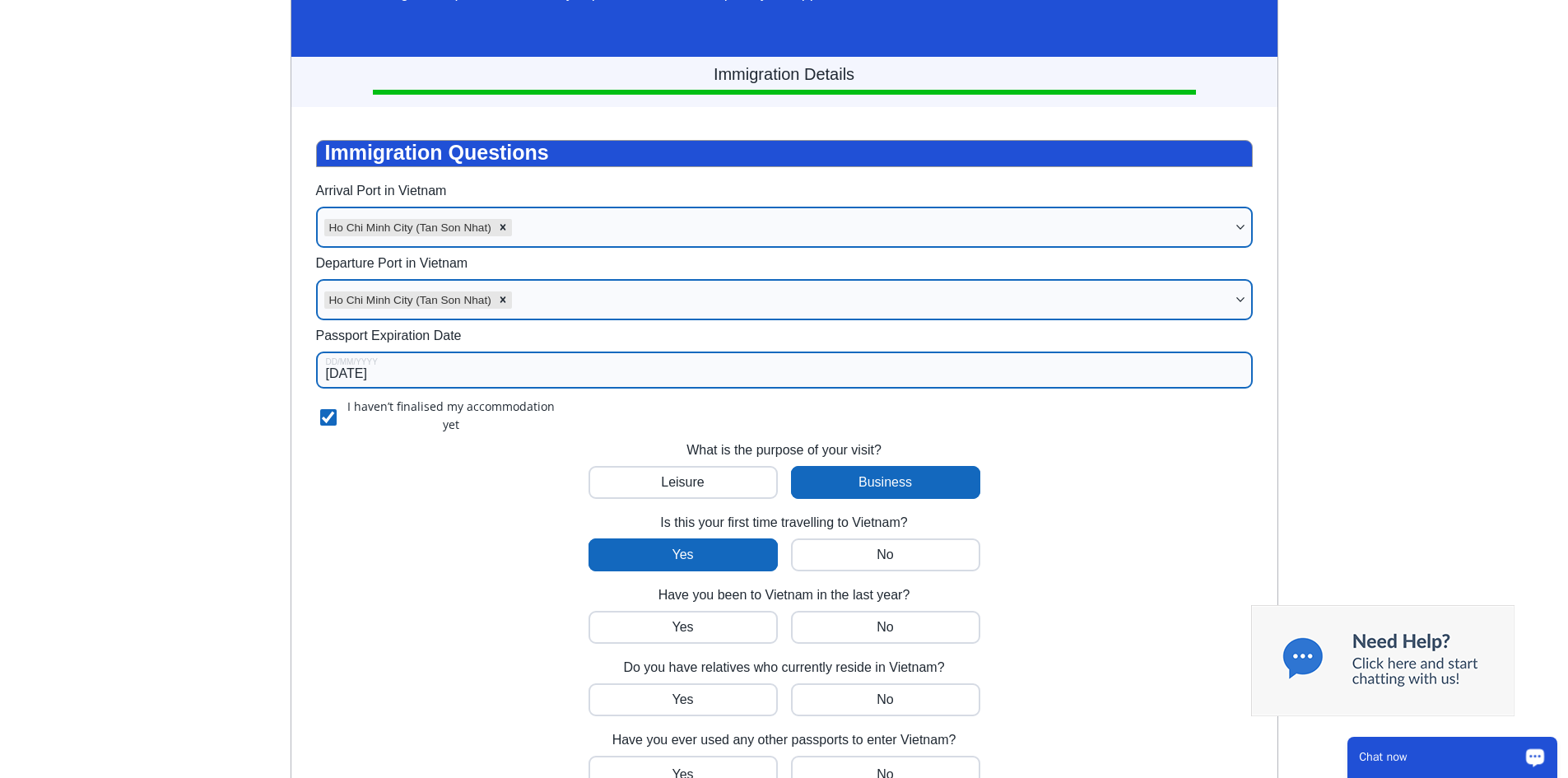 scroll, scrollTop: 214, scrollLeft: 0, axis: vertical 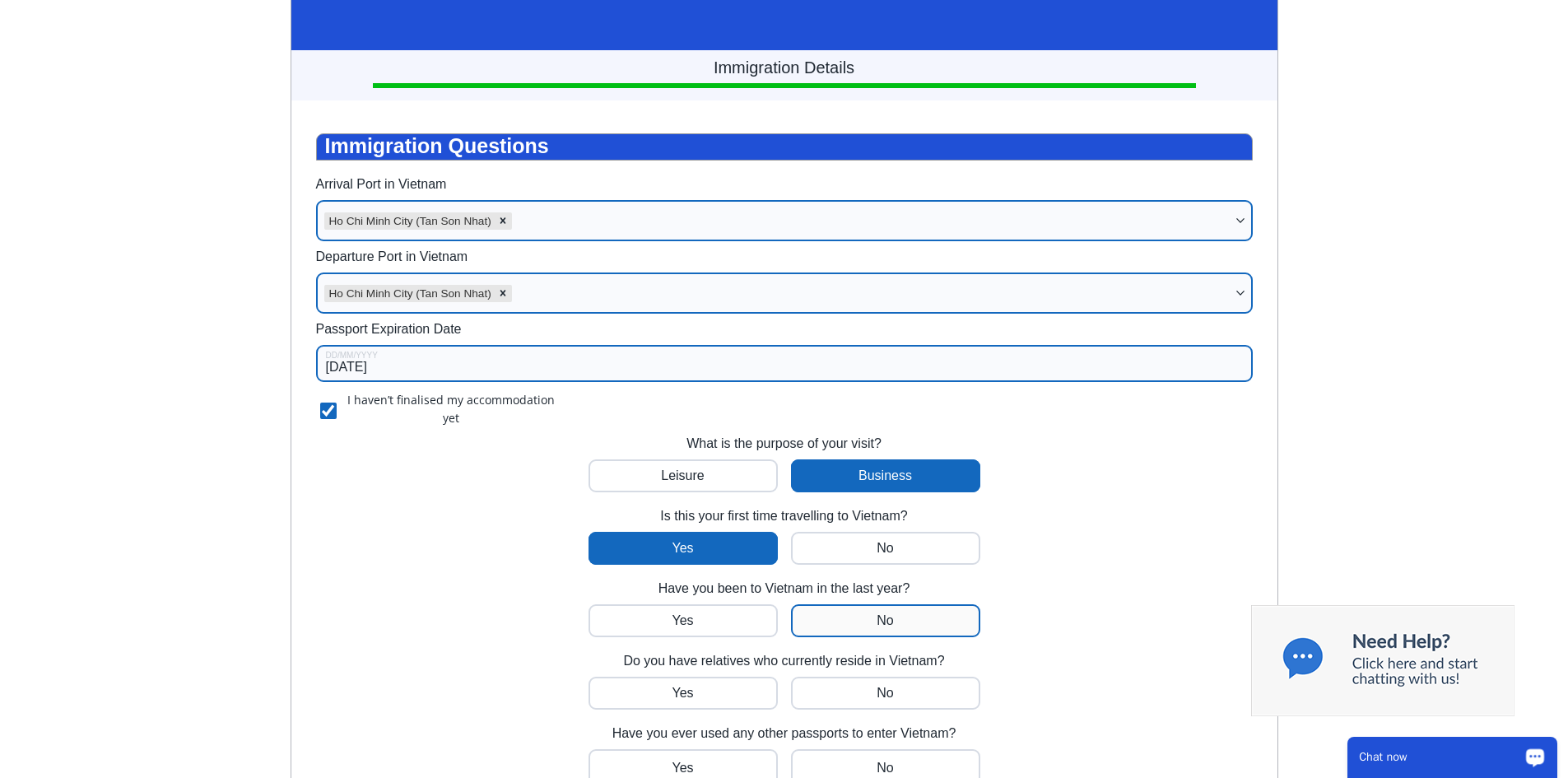 click at bounding box center (683, 621) 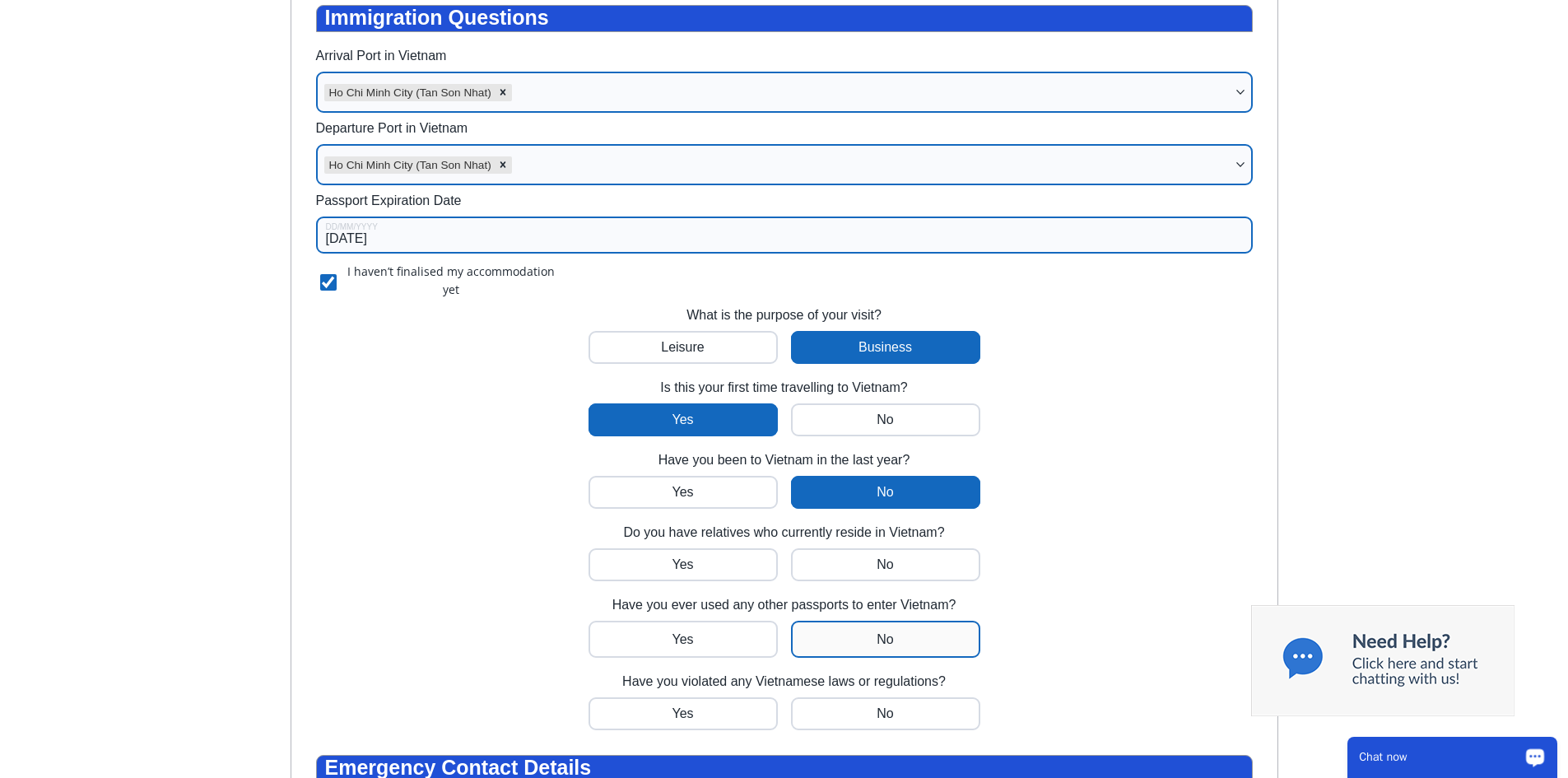 scroll, scrollTop: 379, scrollLeft: 0, axis: vertical 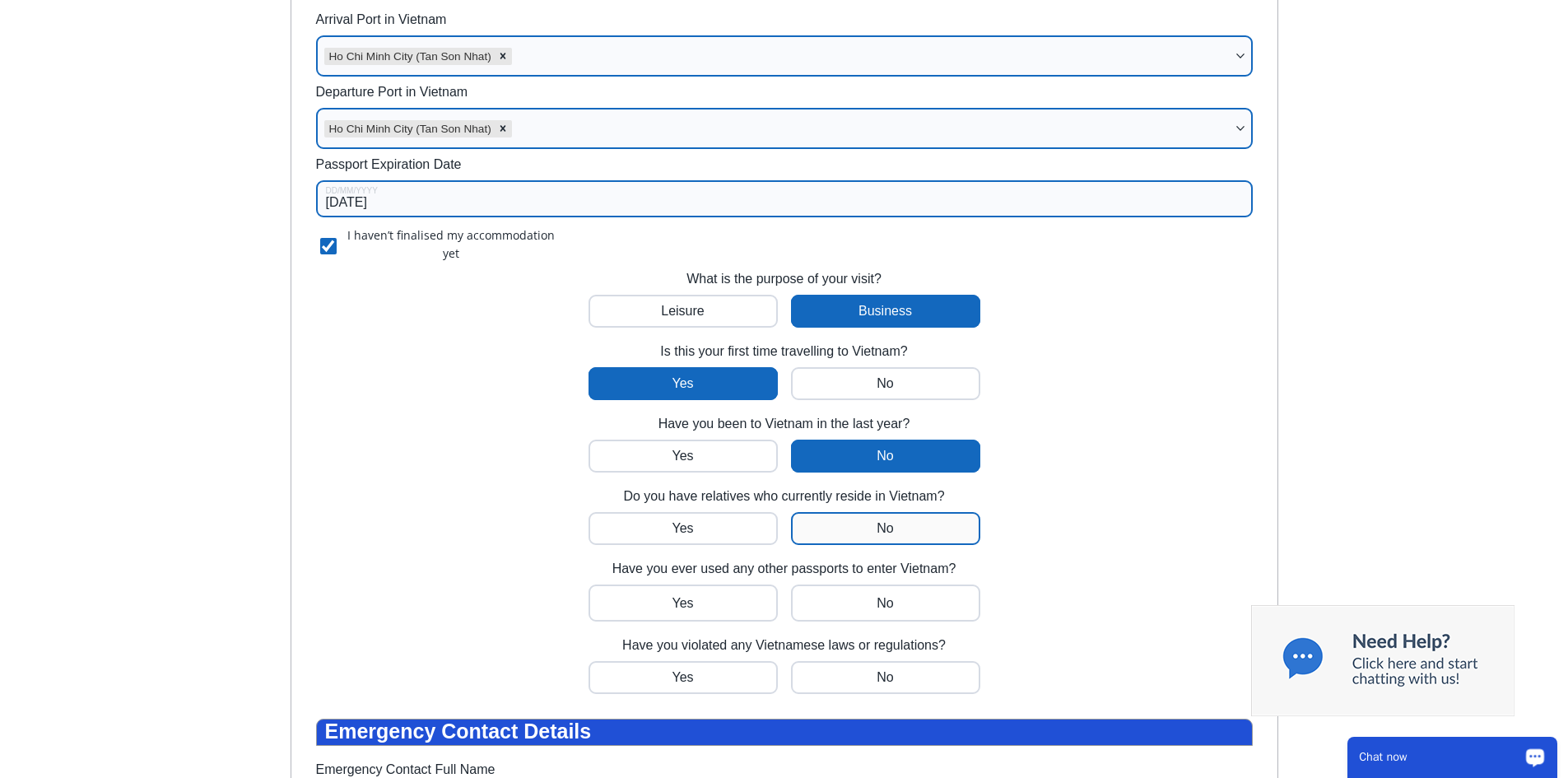 click at bounding box center [683, 529] 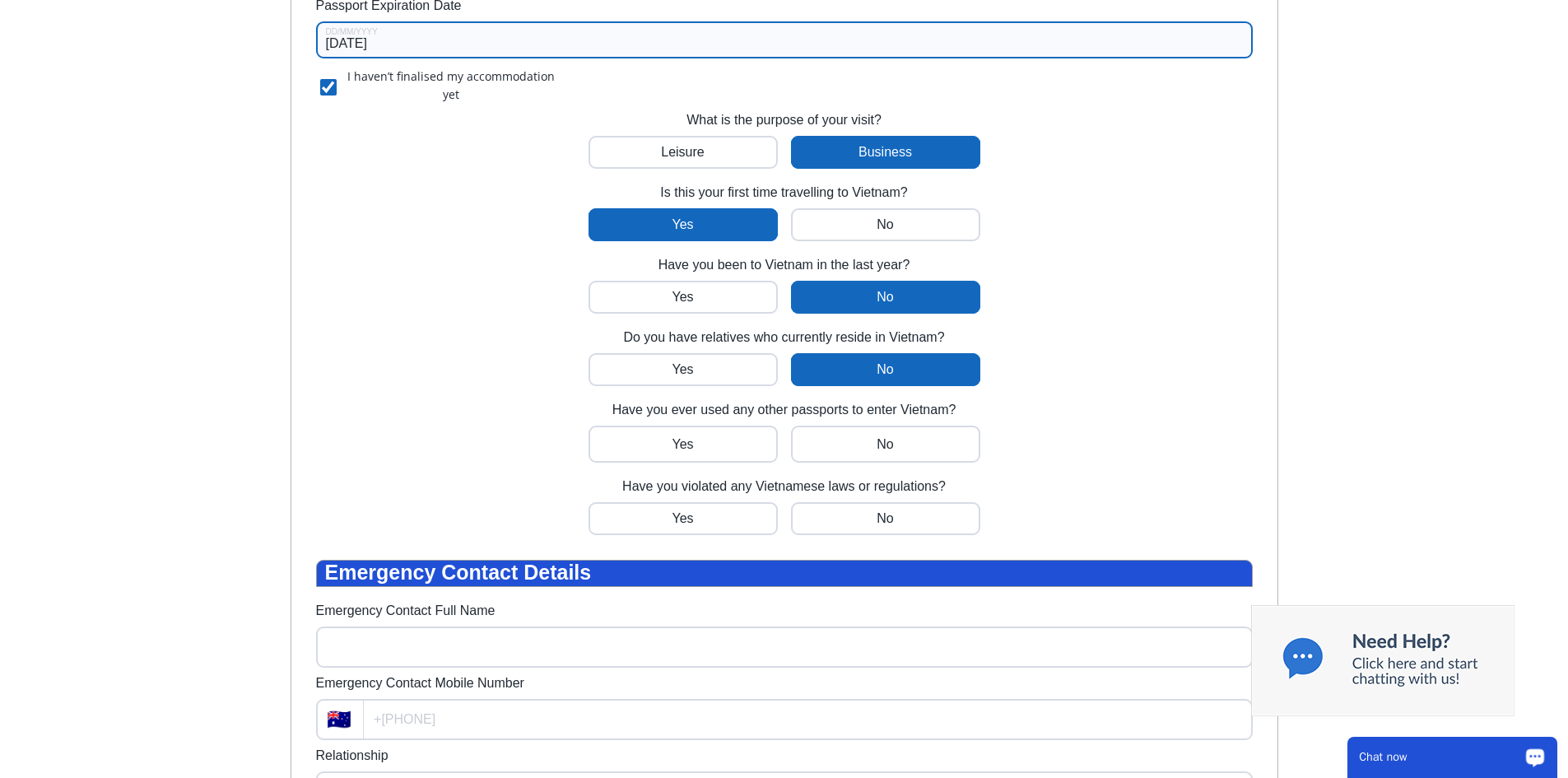 scroll, scrollTop: 543, scrollLeft: 0, axis: vertical 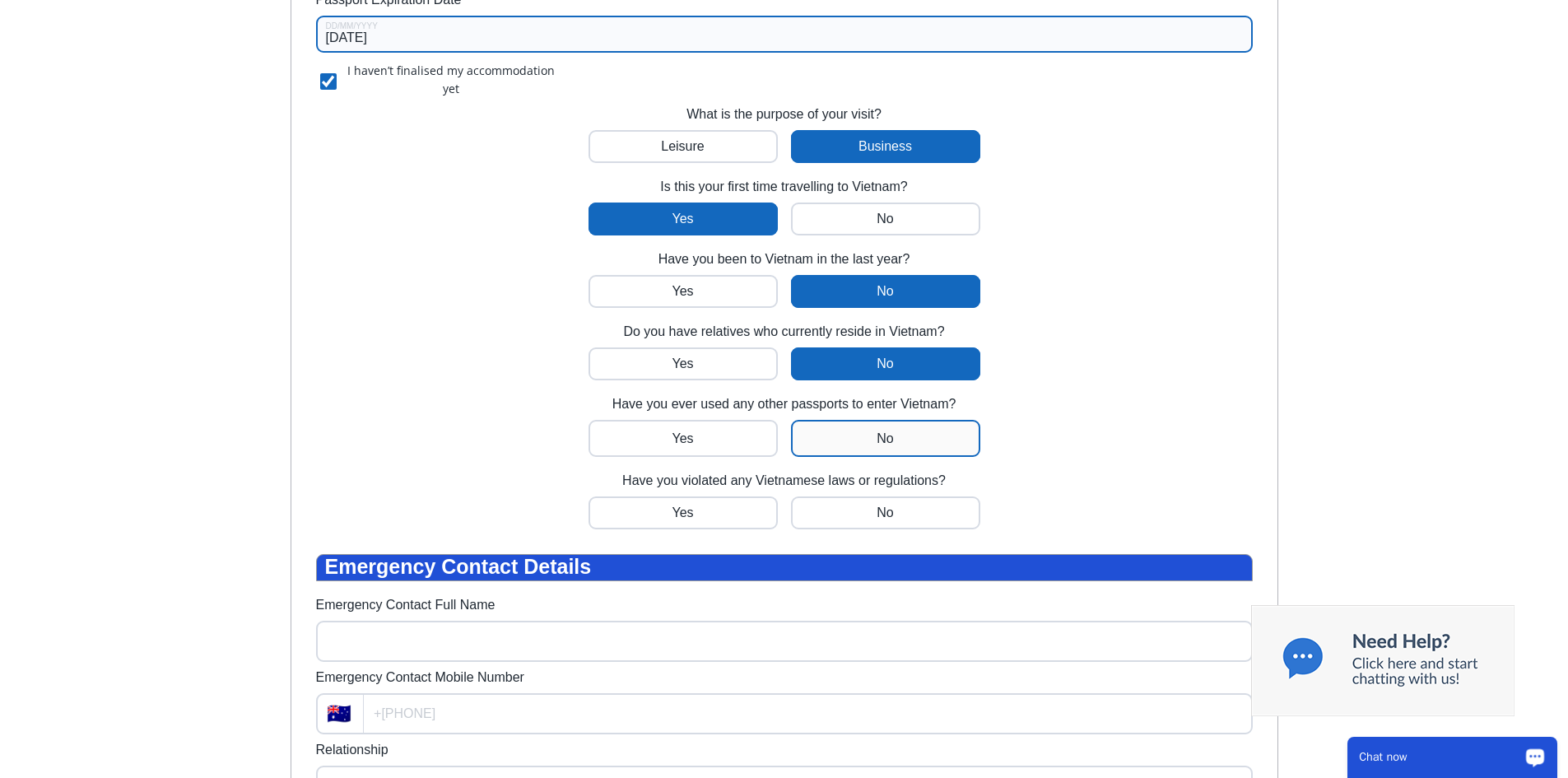 click at bounding box center [683, 438] 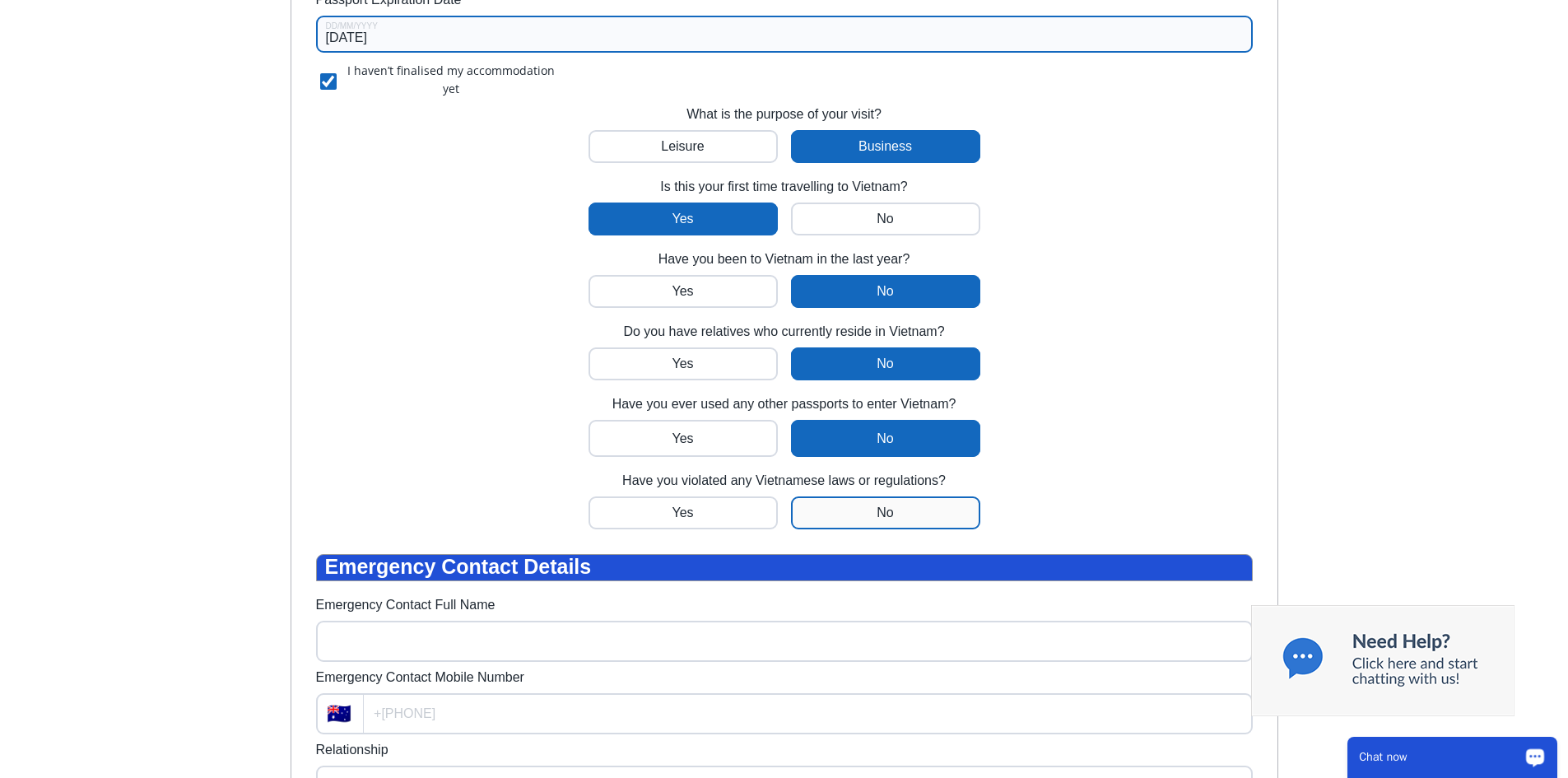 click at bounding box center [683, 513] 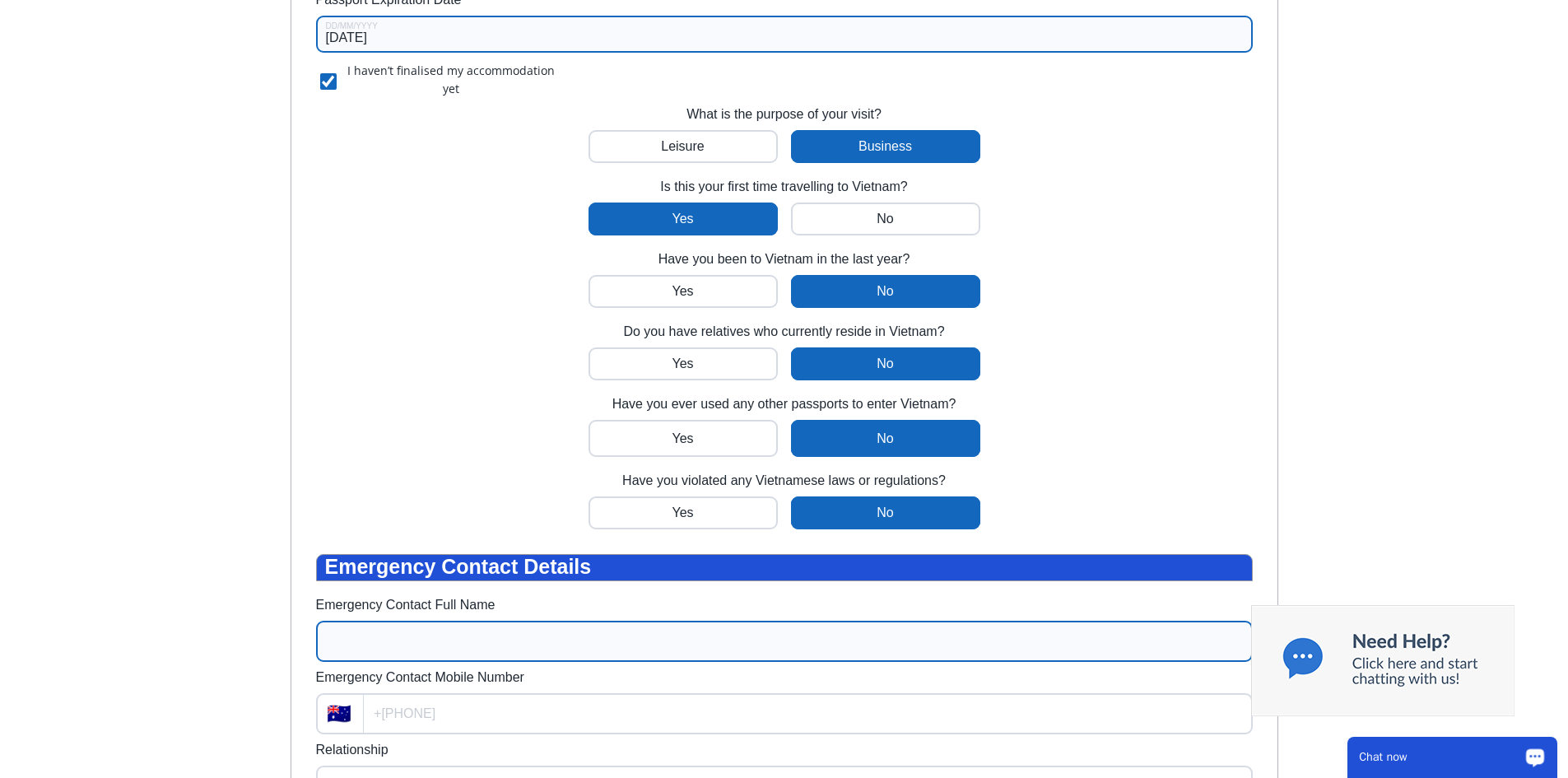 click on "Emergency Contact Full Name" at bounding box center (784, 641) 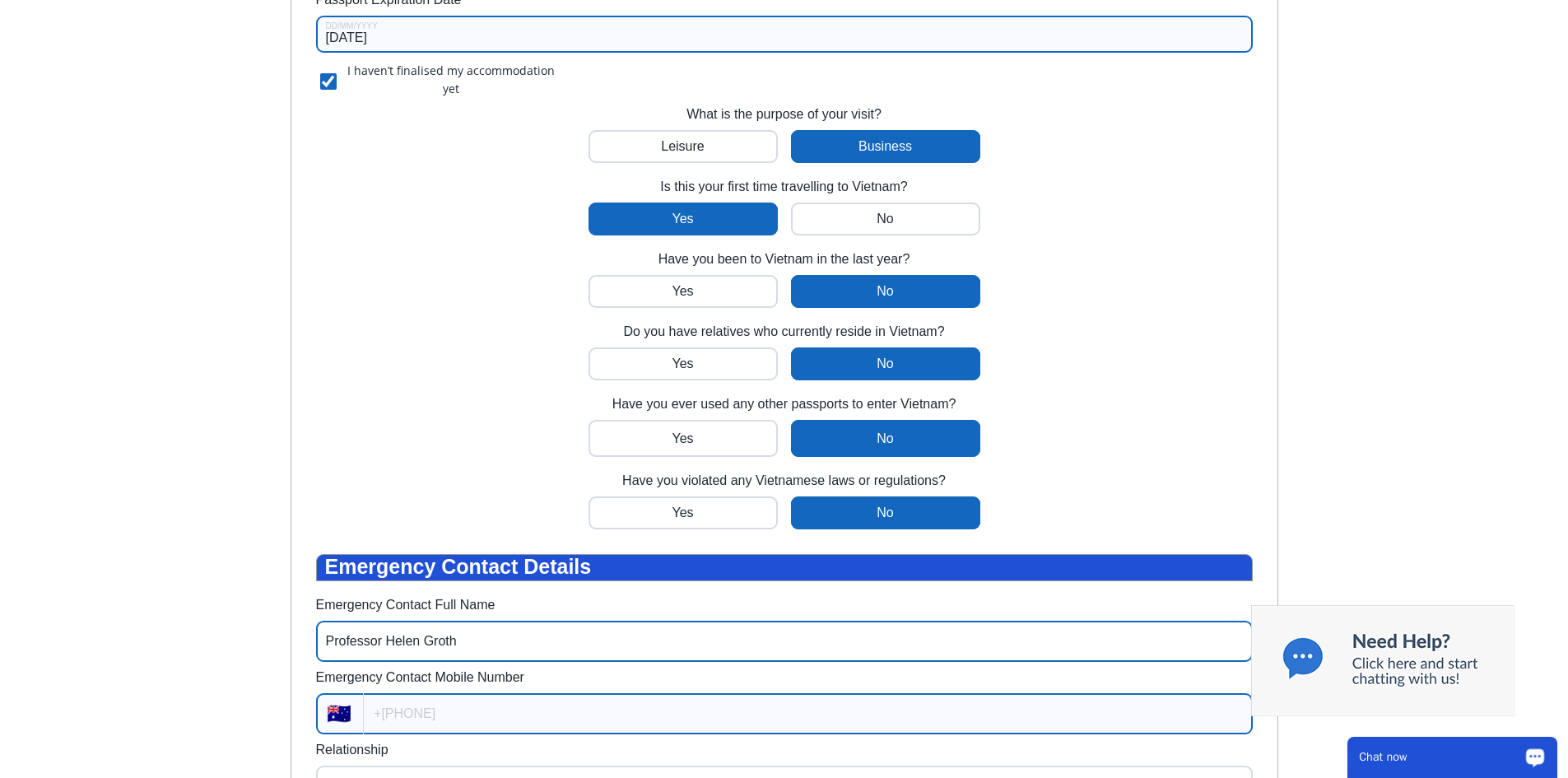 type on "Professor Helen Groth" 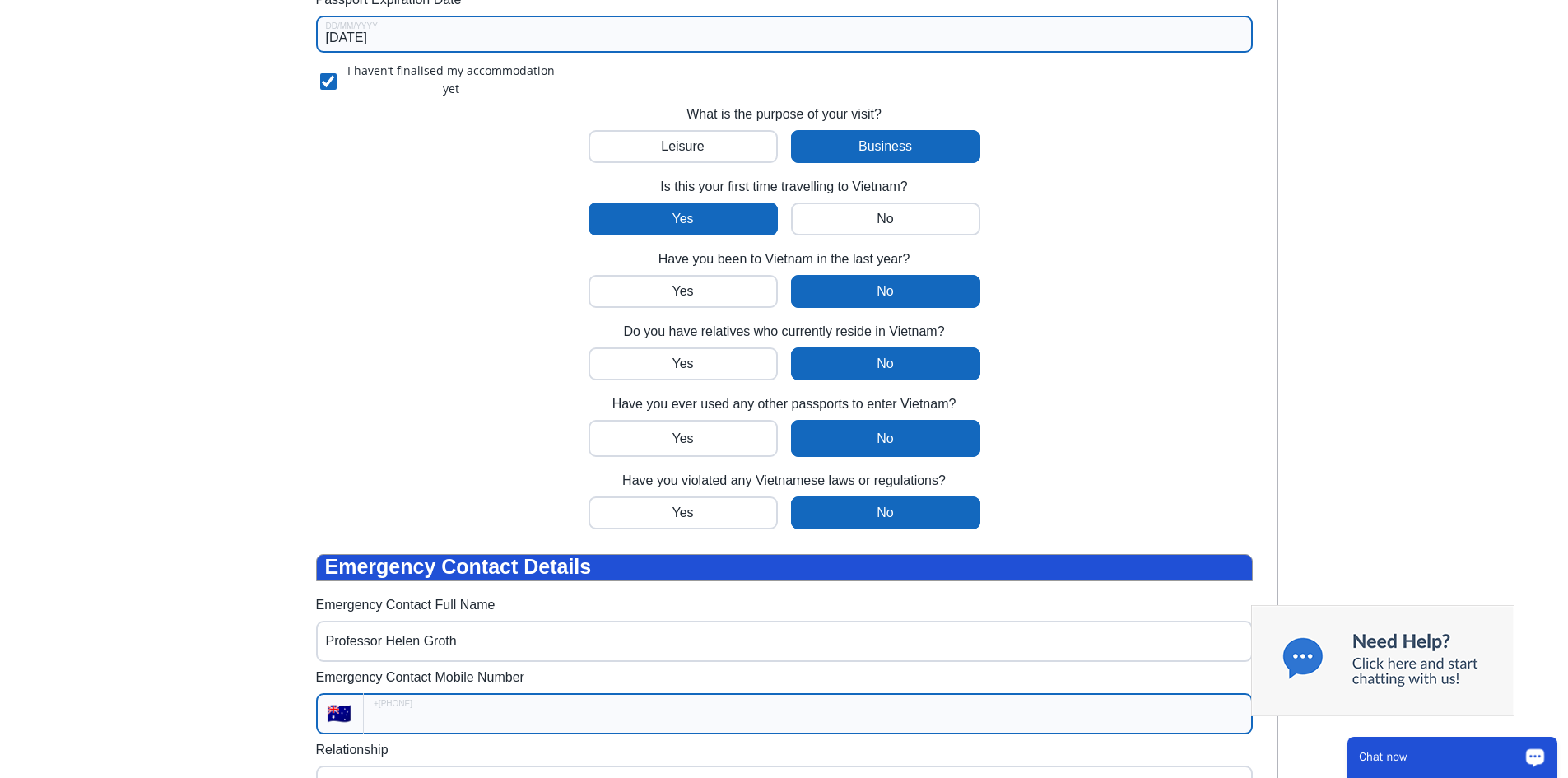 type on "+61" 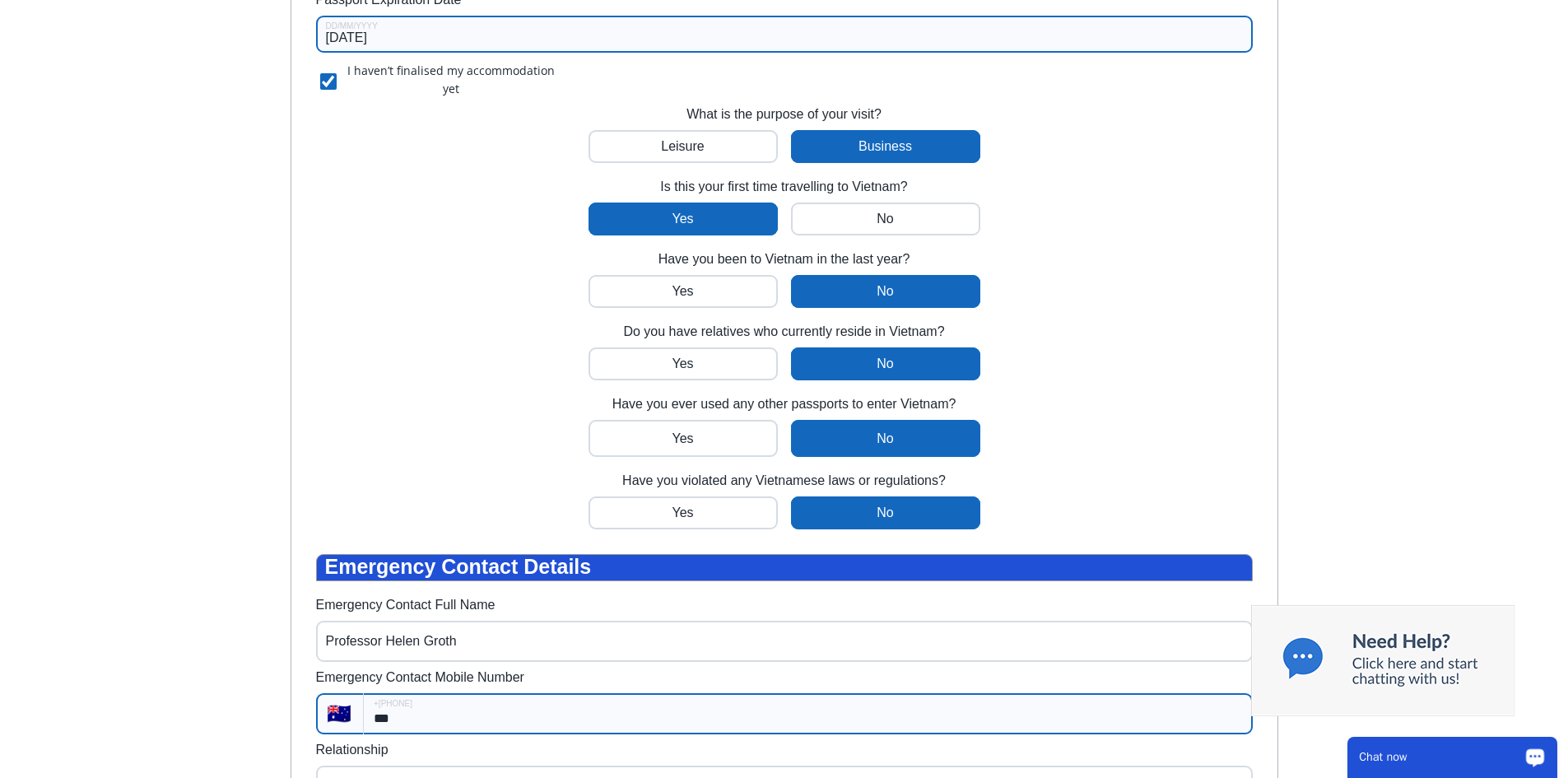 click on "***" at bounding box center [807, 714] 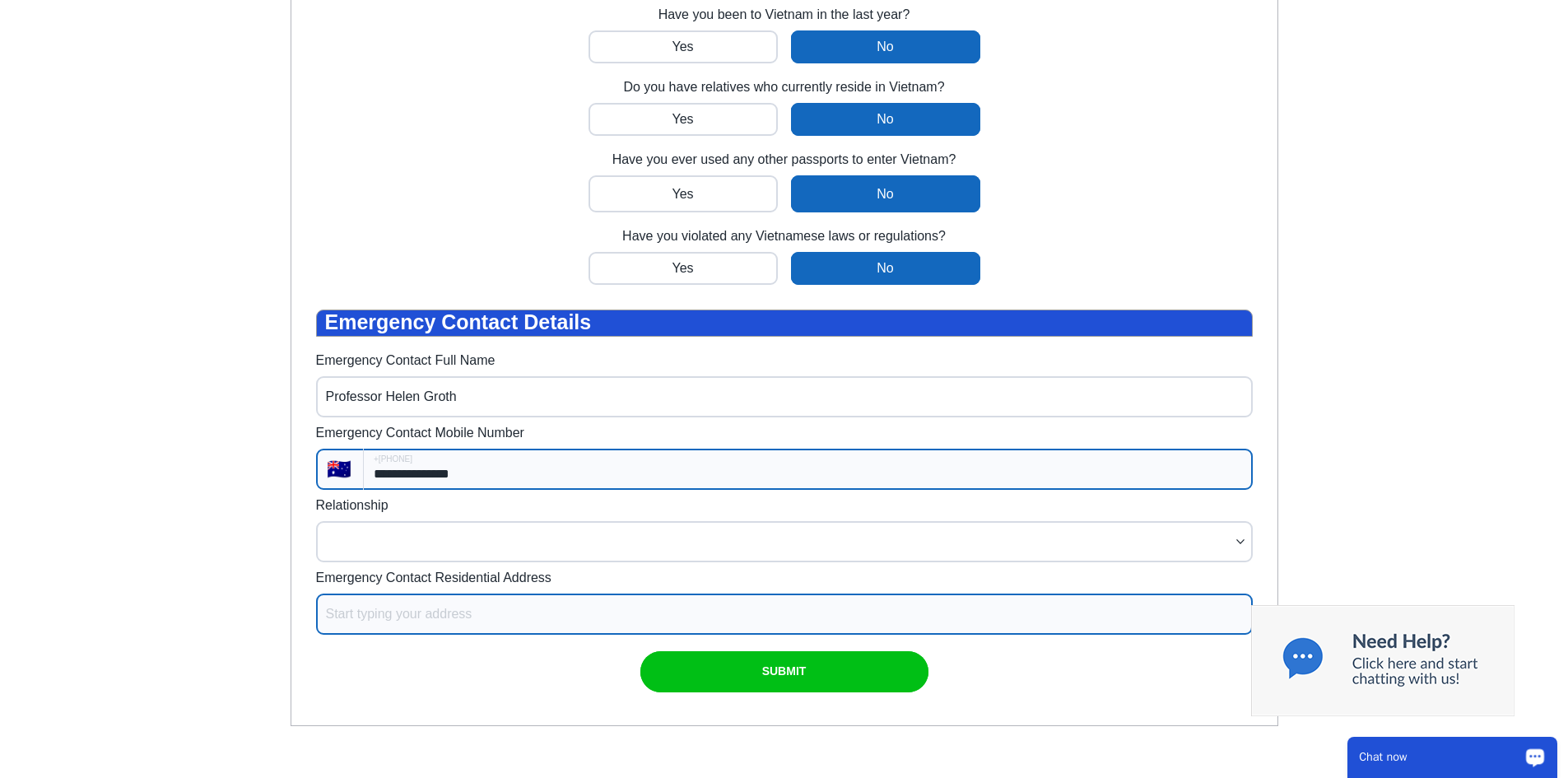 scroll, scrollTop: 790, scrollLeft: 0, axis: vertical 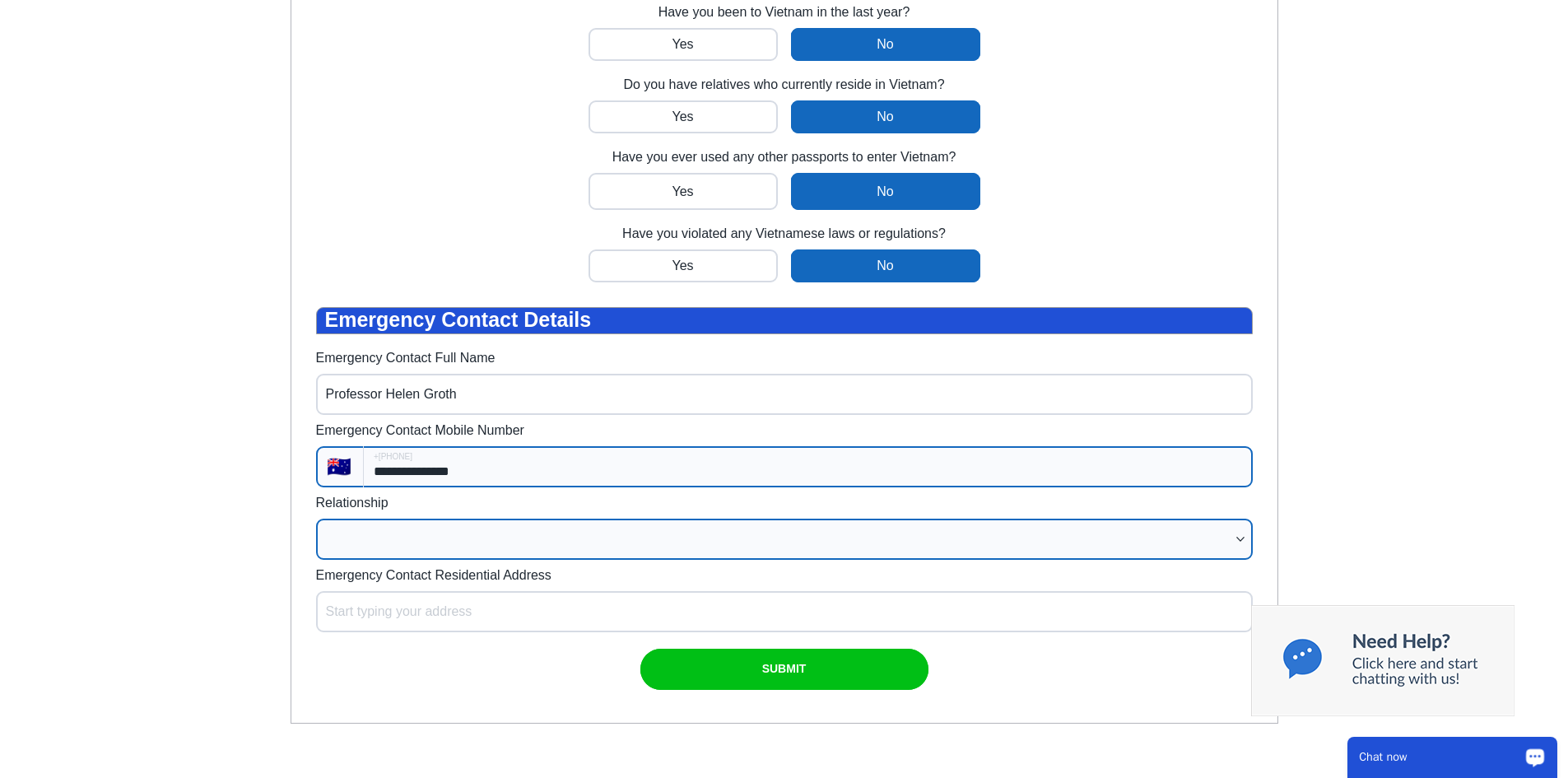 type on "**********" 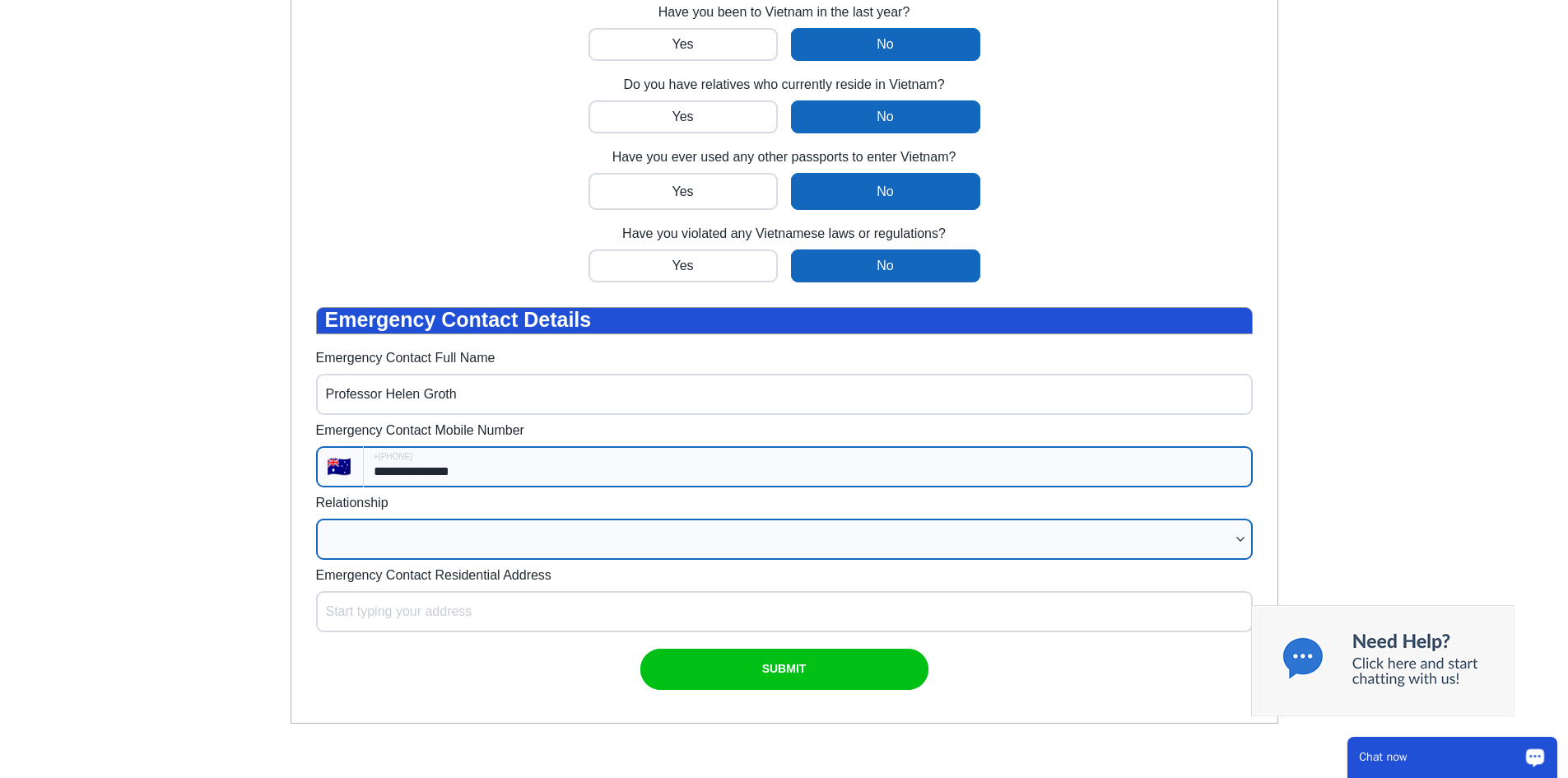 click on "Partner/spouse Sibling Parent Guardian Child Friend Relative Co-worker Neighbour Other" at bounding box center (784, 539) 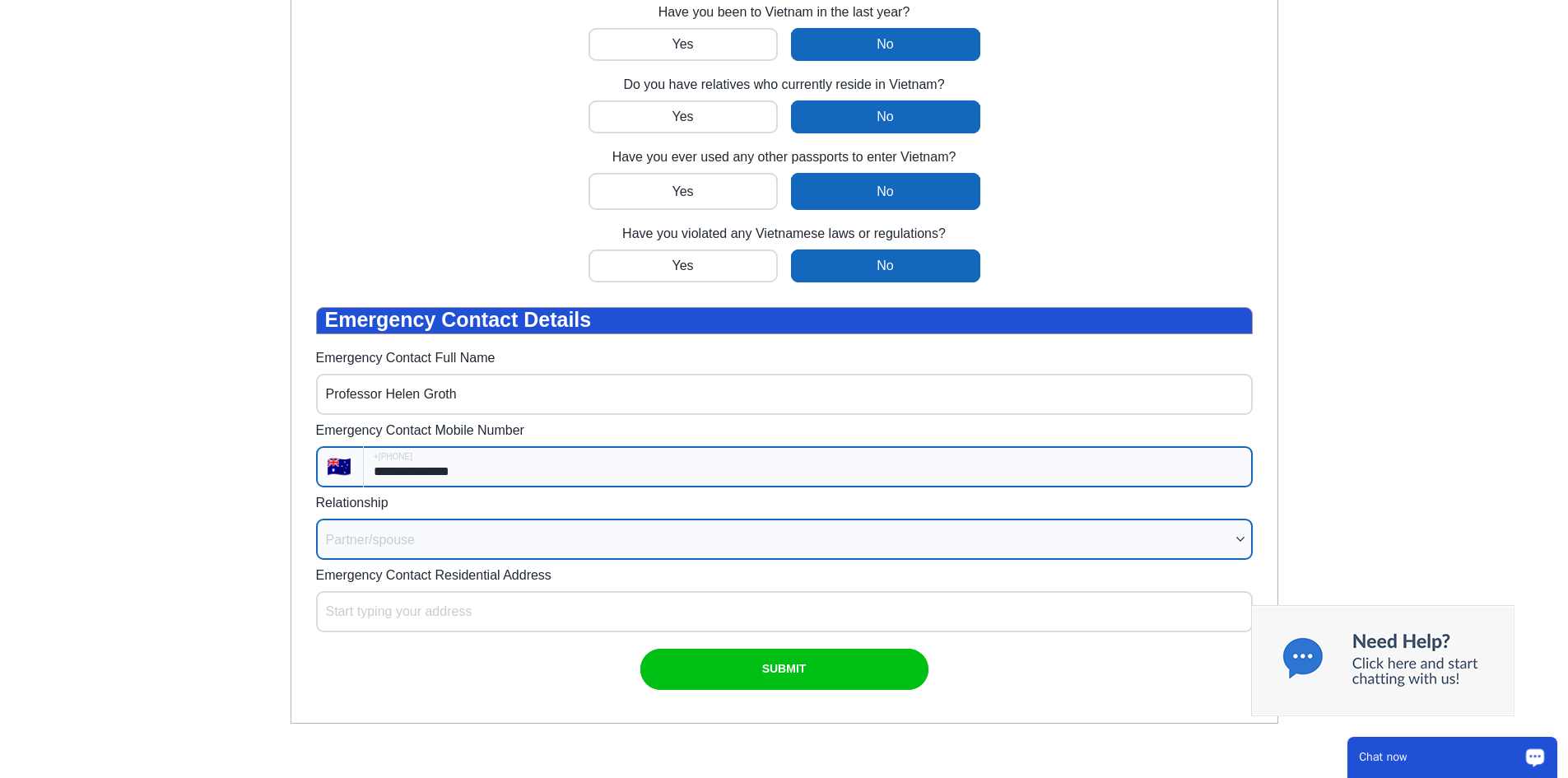 click on "Partner/spouse Sibling Parent Guardian Child Friend Relative Co-worker Neighbour Other" at bounding box center [784, 539] 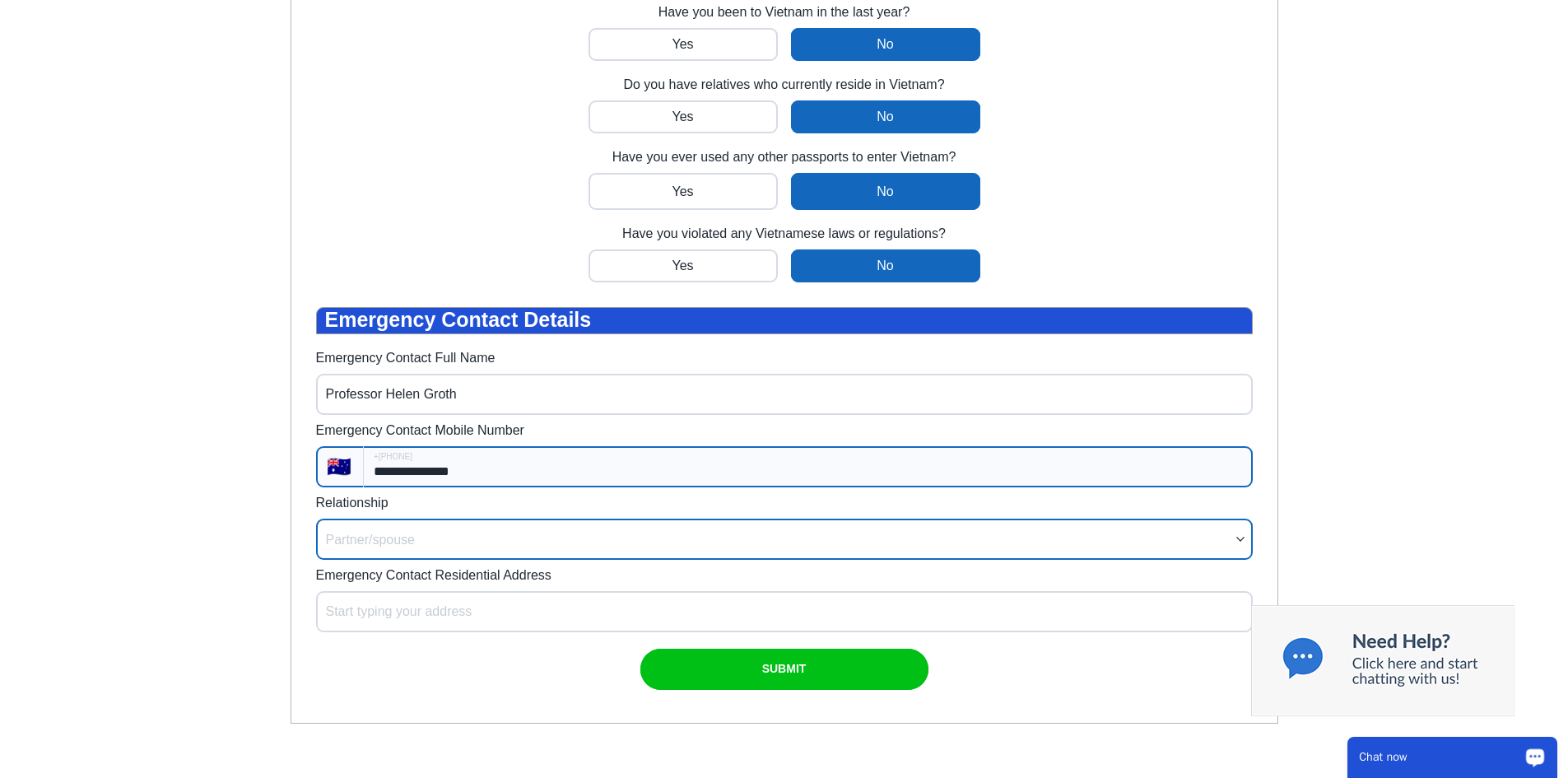 select on "**********" 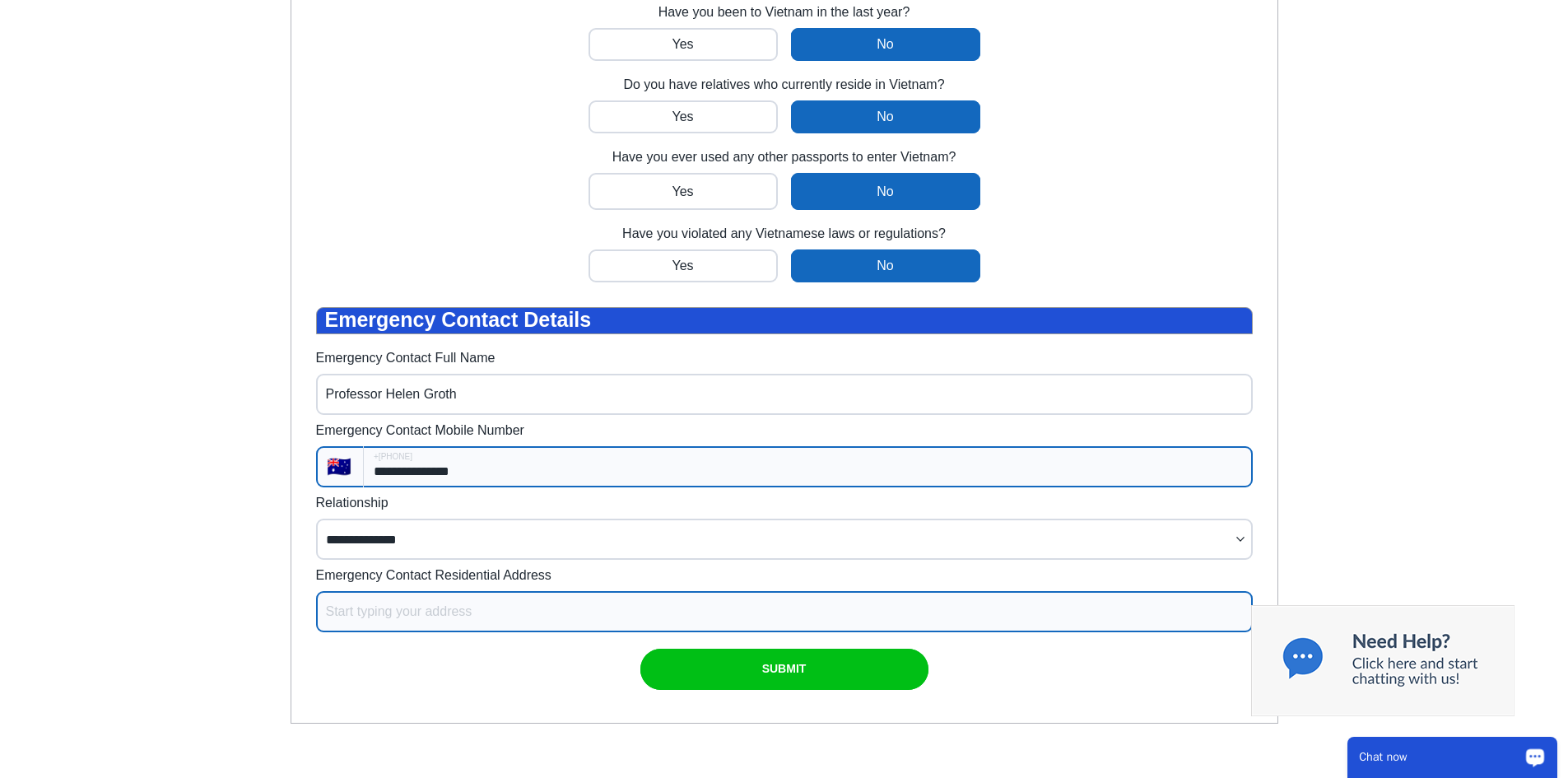 click on "Emergency Contact Residential Address" at bounding box center [784, 612] 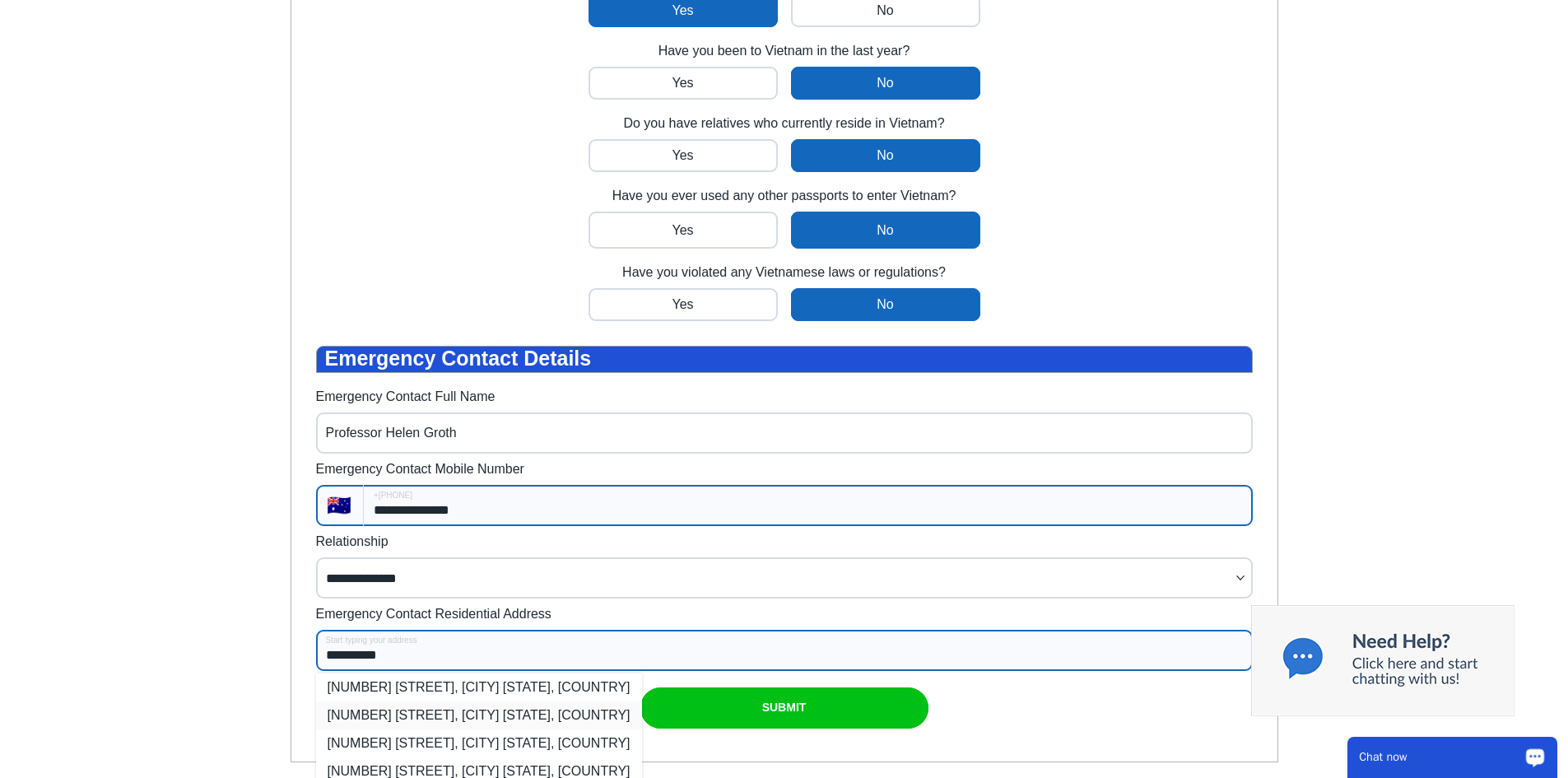 click on "[NUMBER] [STREET], [CITY] [STATE], [COUNTRY]" at bounding box center [479, 715] 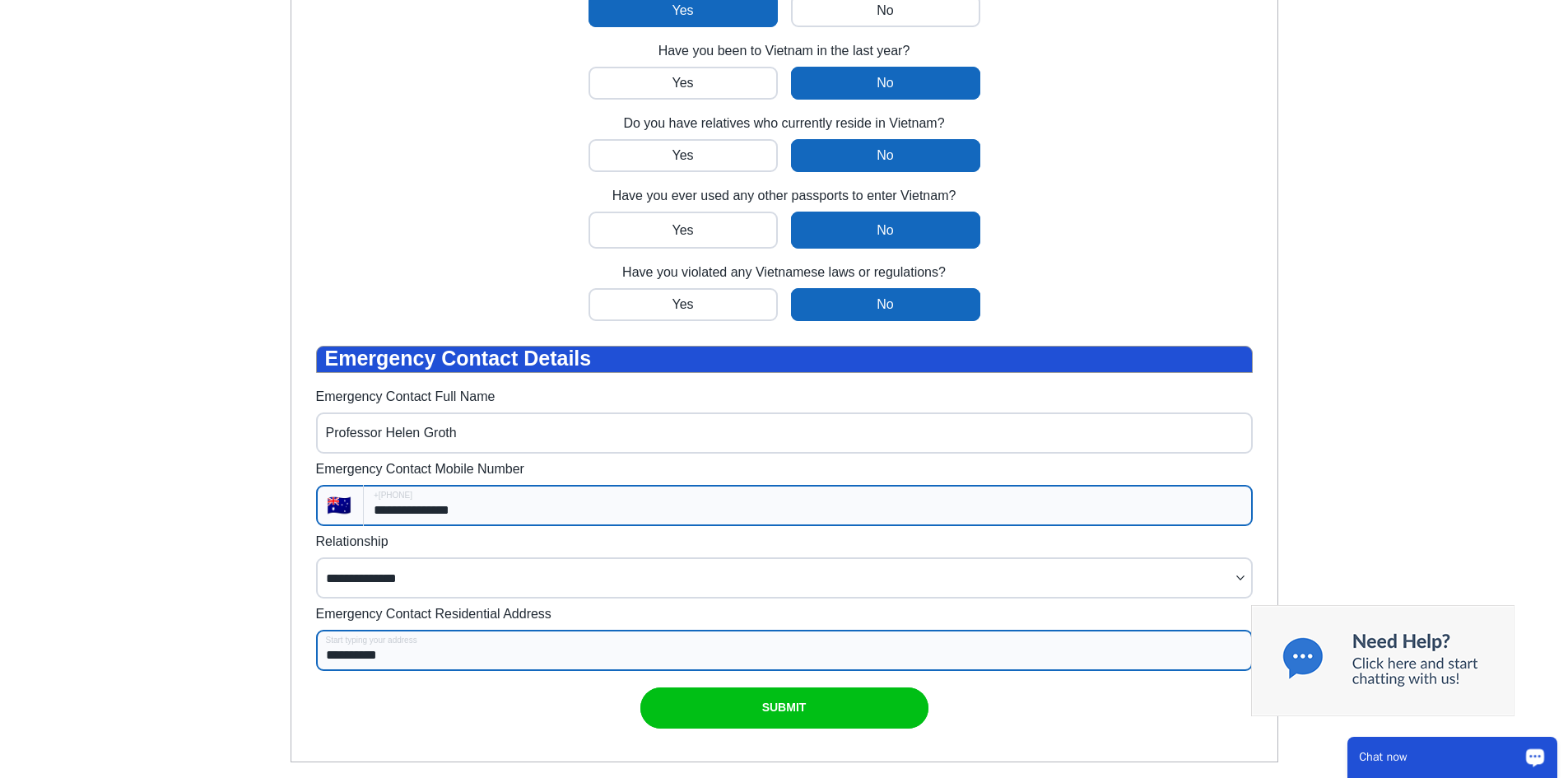 type on "**********" 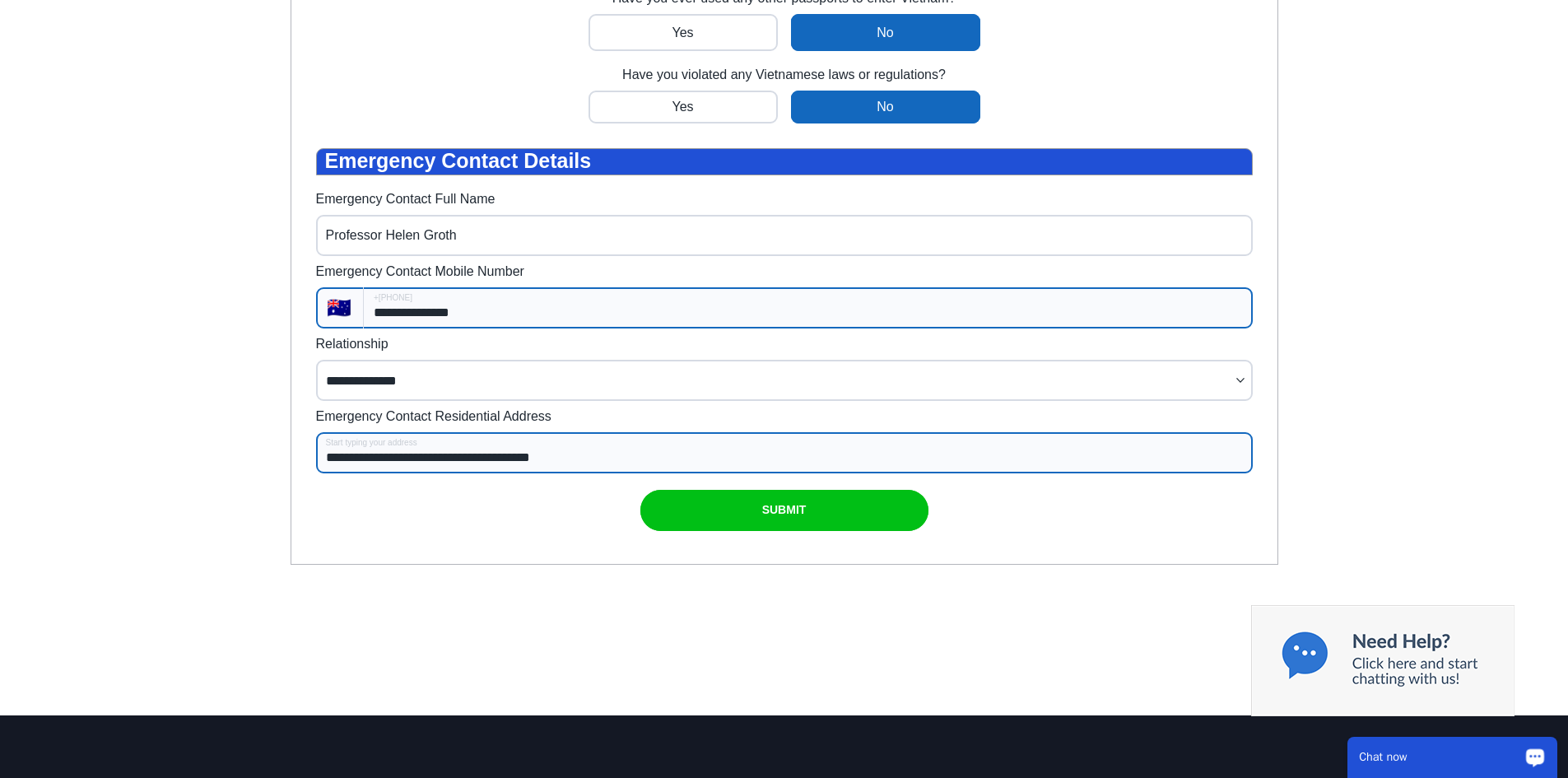 scroll, scrollTop: 1037, scrollLeft: 0, axis: vertical 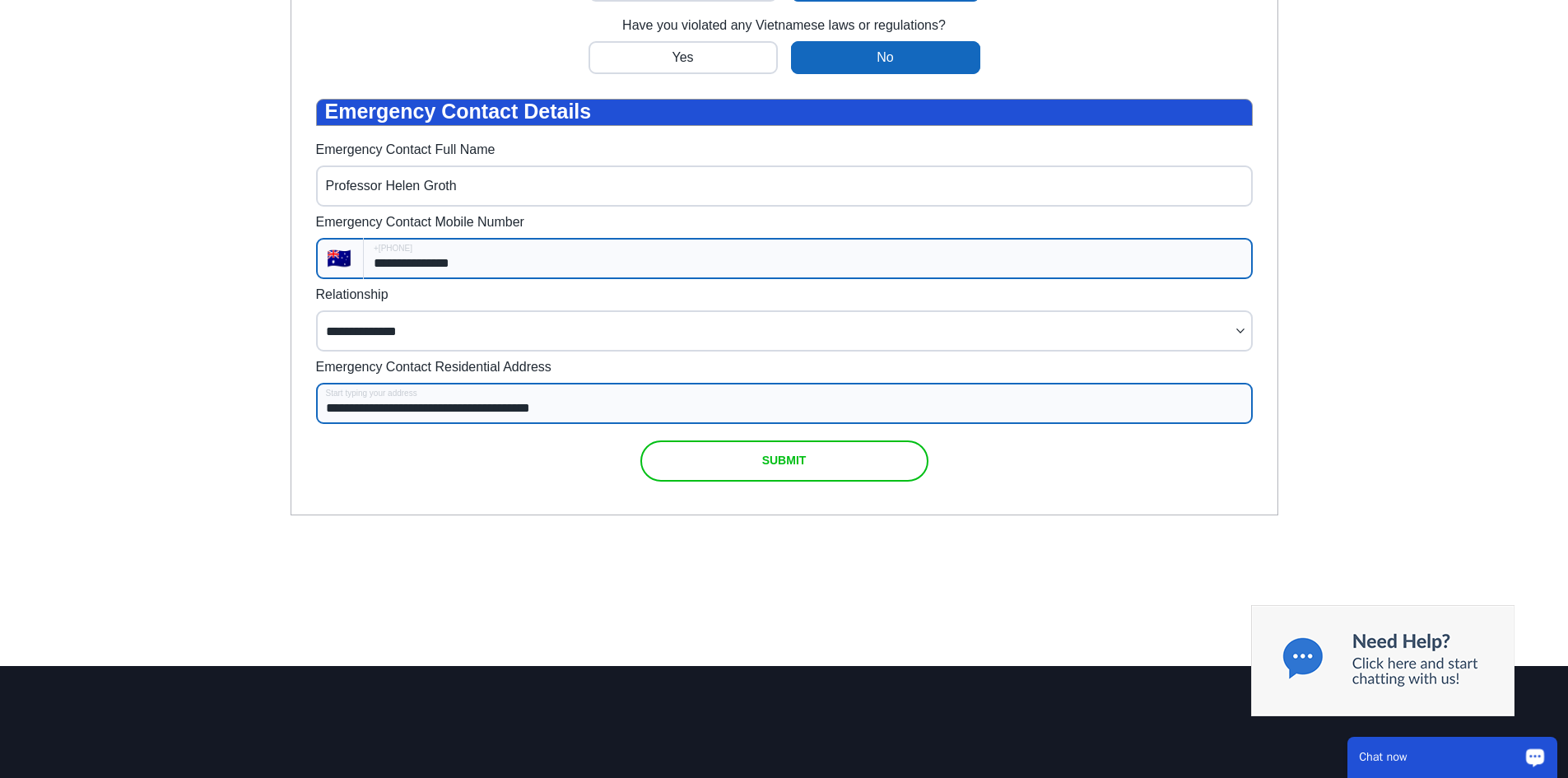 click on "SUBMIT" at bounding box center (784, 460) 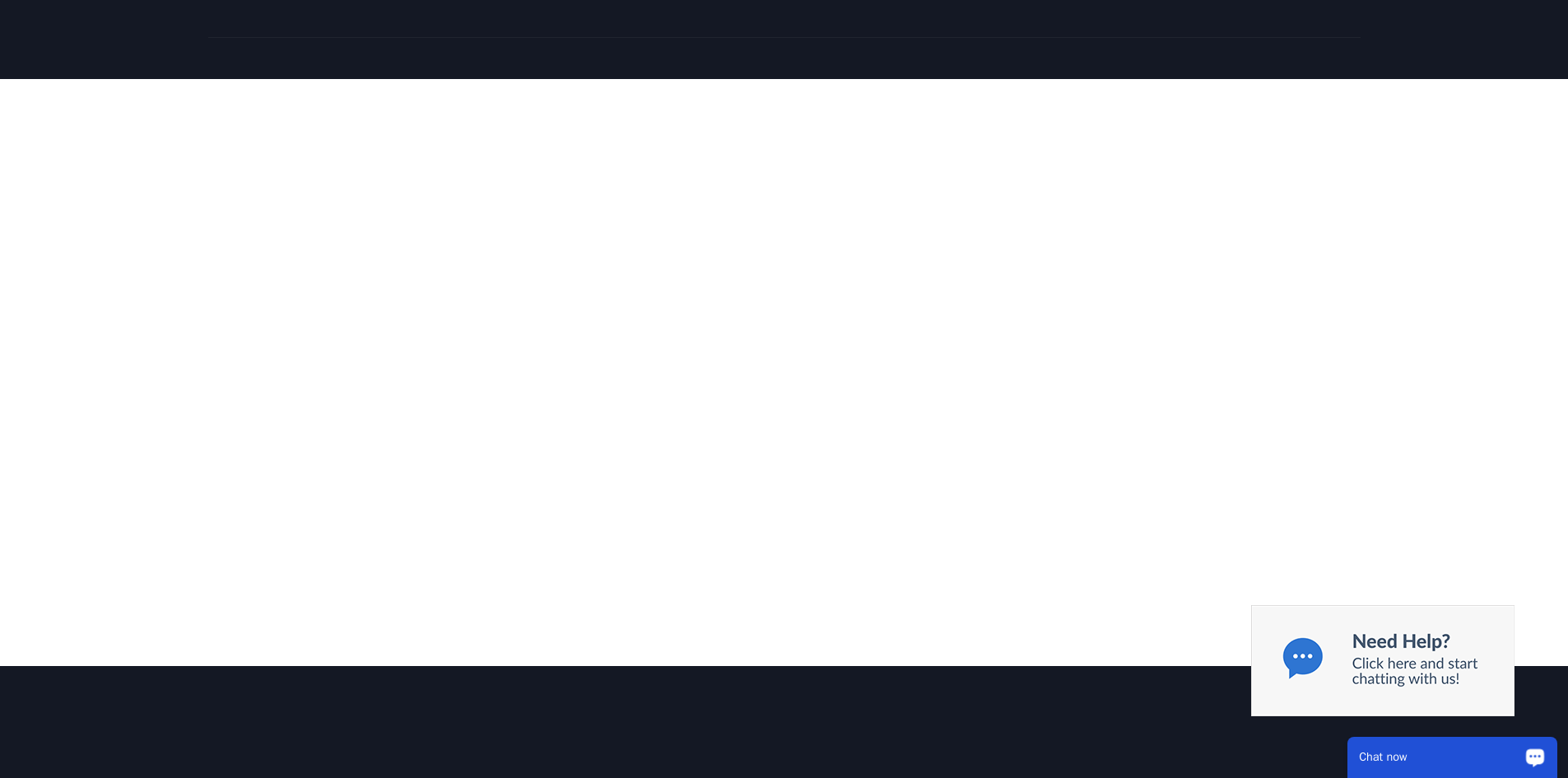 scroll, scrollTop: 0, scrollLeft: 0, axis: both 